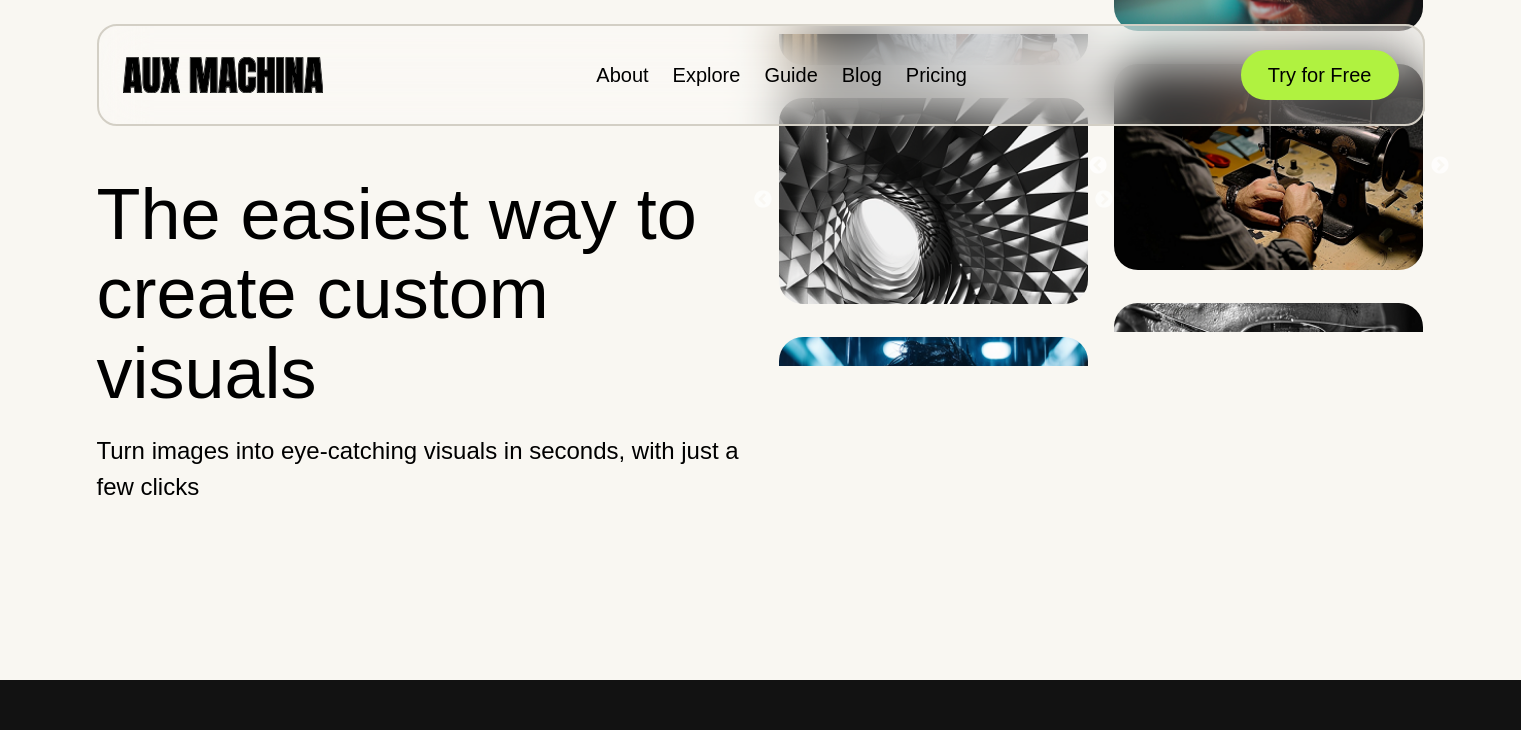 scroll, scrollTop: 0, scrollLeft: 0, axis: both 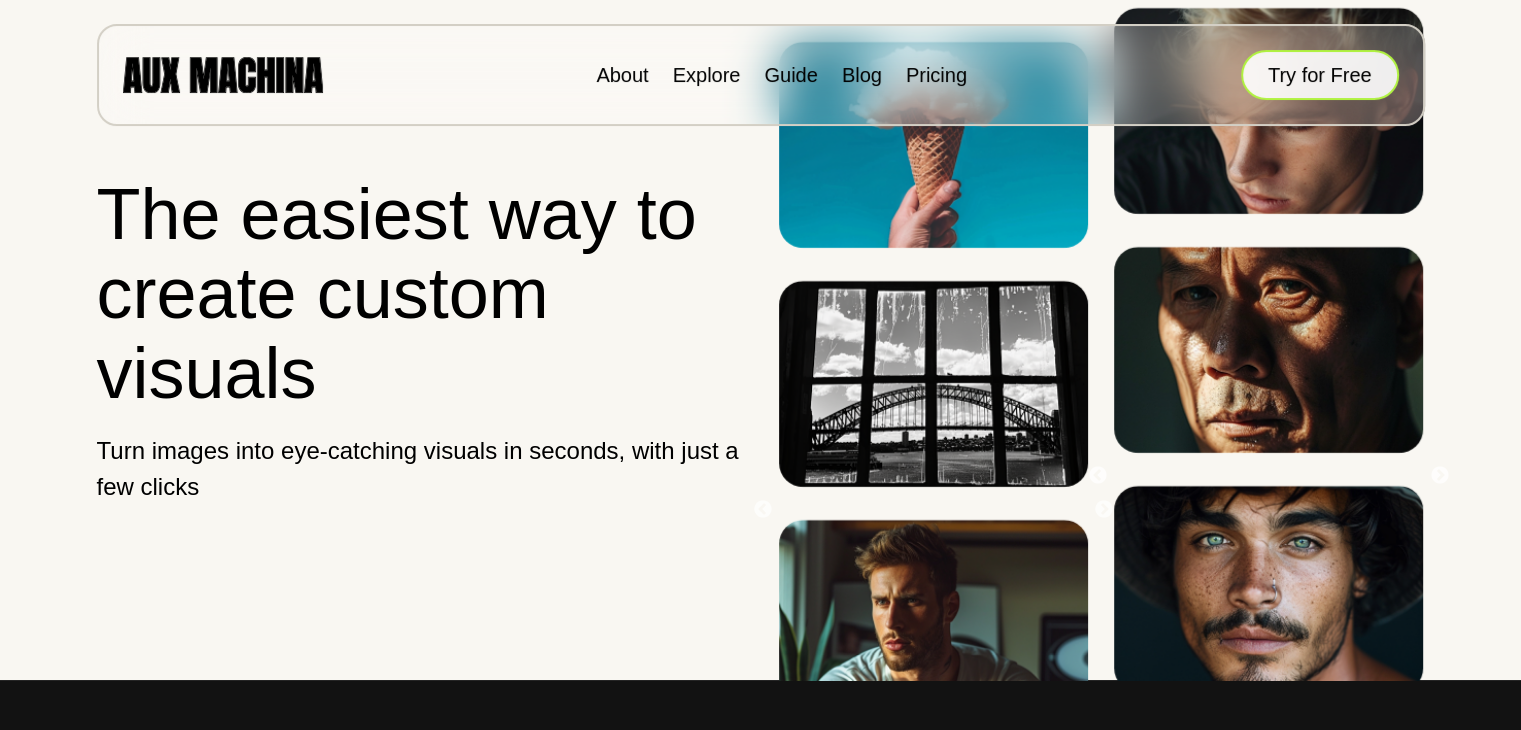 click on "Try for Free" at bounding box center [1320, 75] 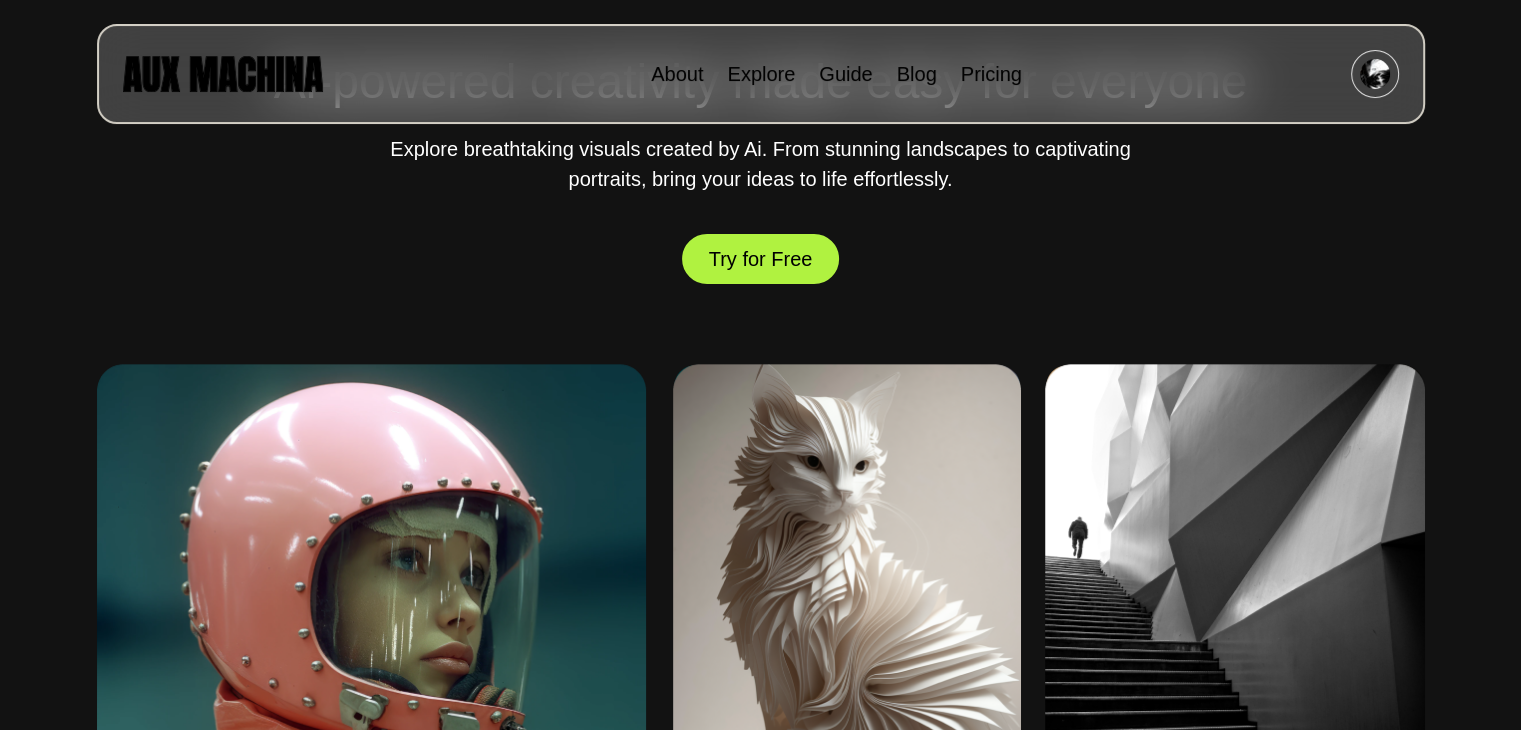 scroll, scrollTop: 700, scrollLeft: 0, axis: vertical 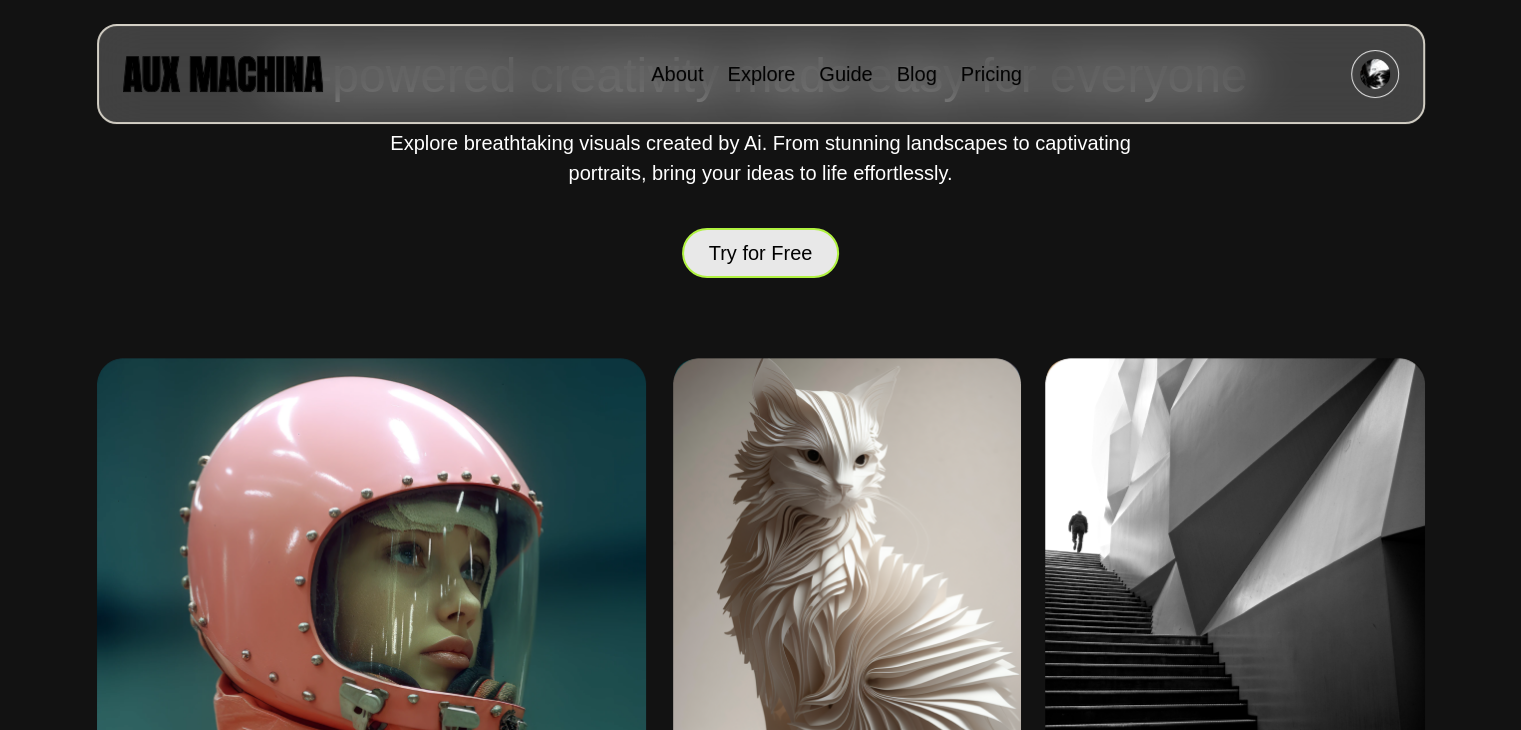 click on "Try for Free" at bounding box center [761, 253] 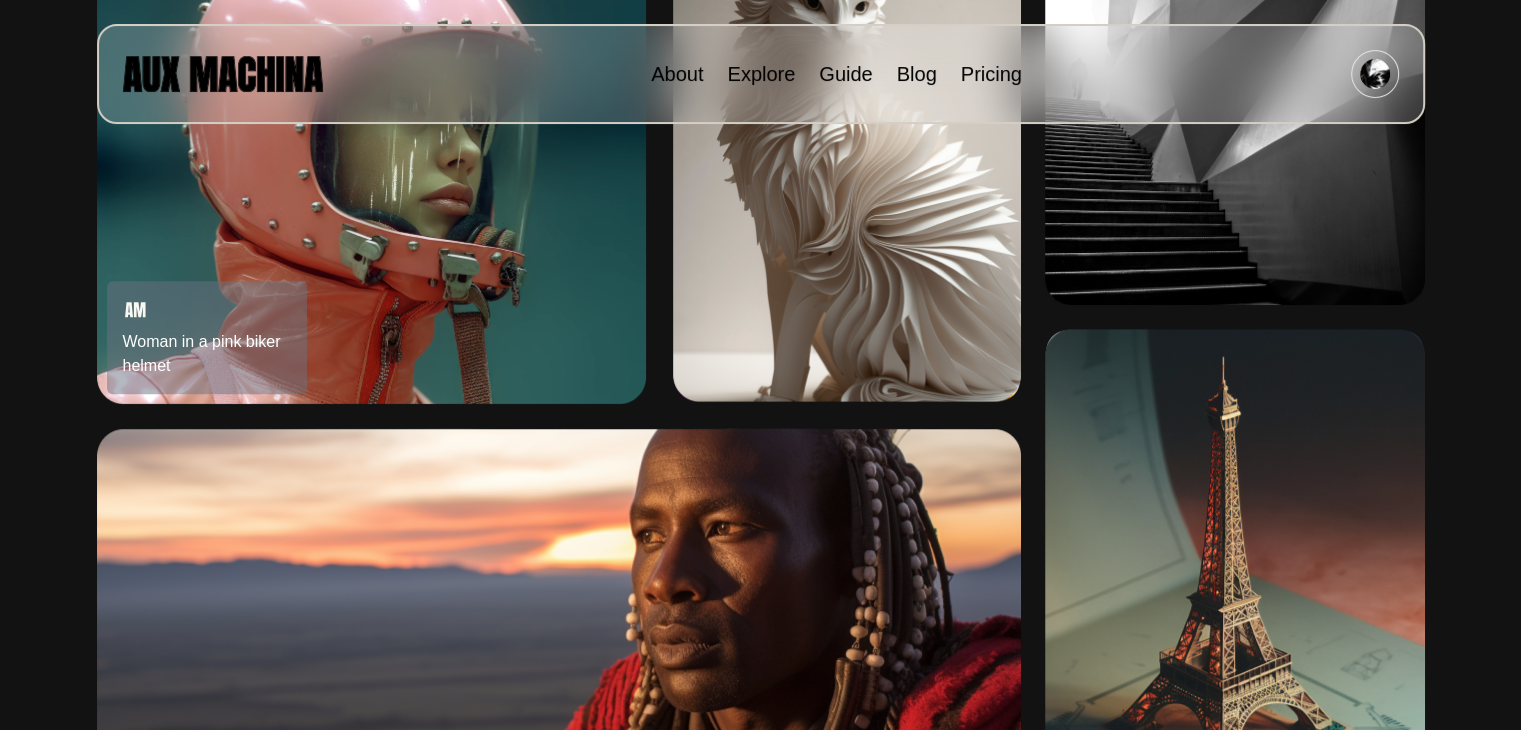 scroll, scrollTop: 1200, scrollLeft: 0, axis: vertical 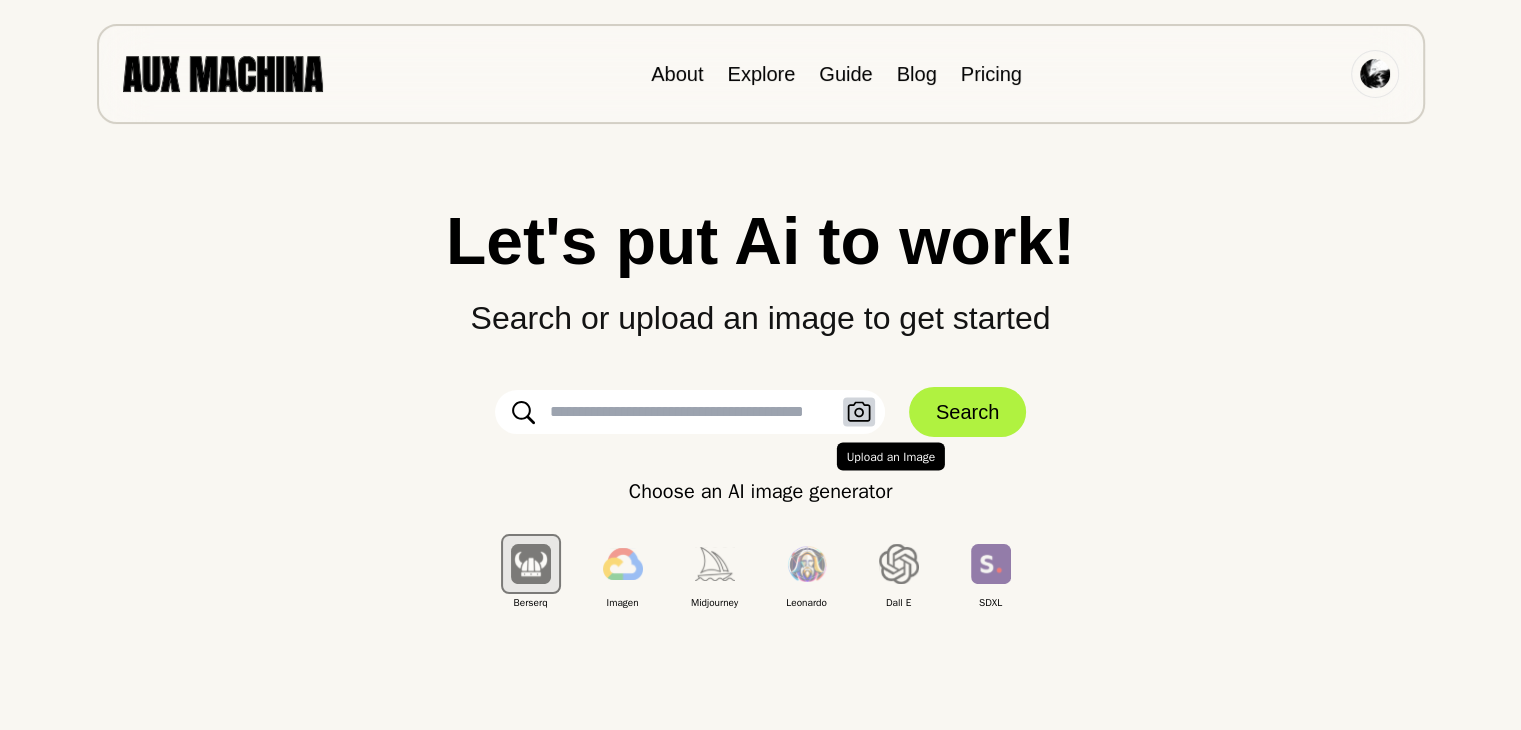 click at bounding box center (859, 412) 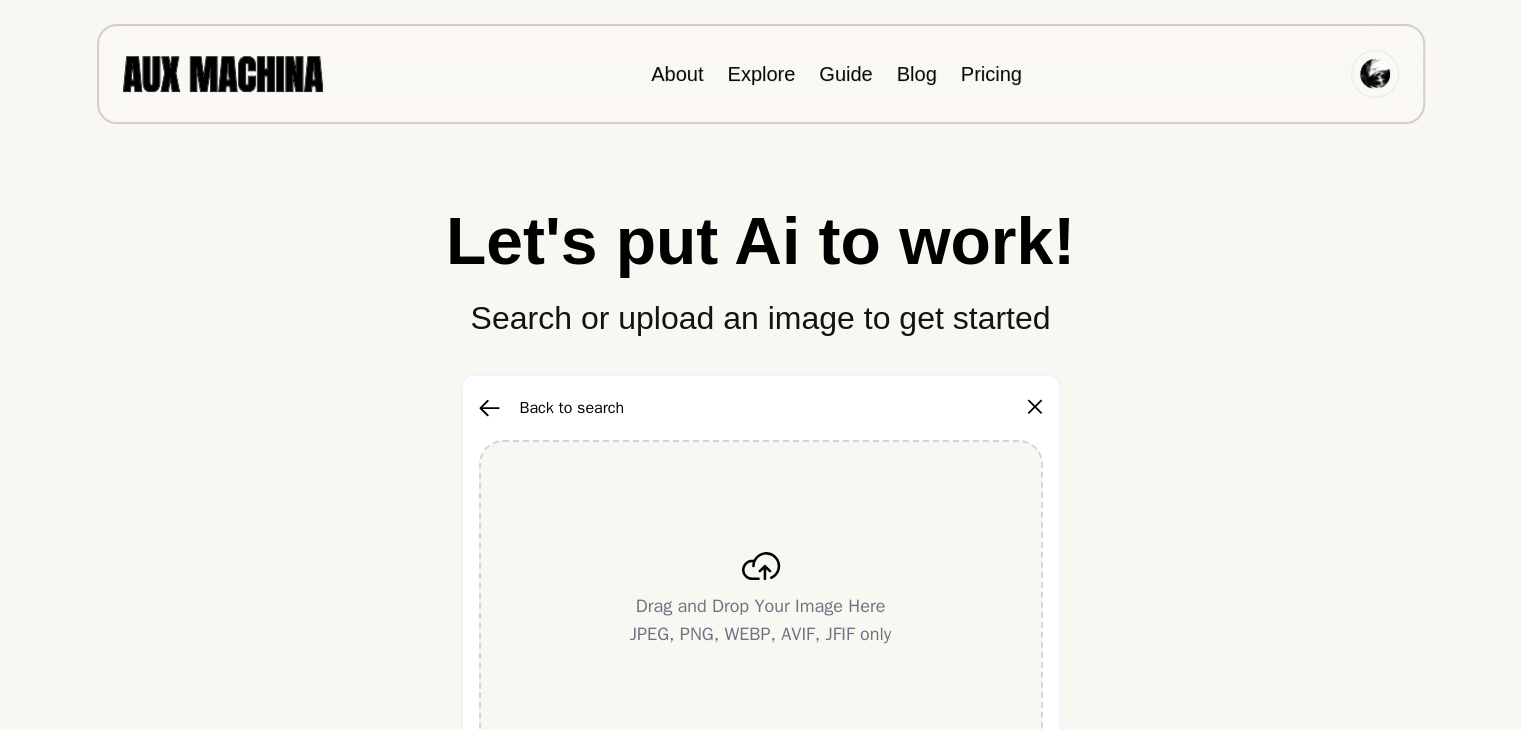 click on "Let's put Ai to work! Search or upload an image to get started Back to search ✕ Drag and Drop Your Image Here JPEG, PNG, WEBP, AVIF, JFIF only Choose an AI image generator Berserq Imagen Midjourney Leonardo Dall E SDXL" at bounding box center [760, 487] 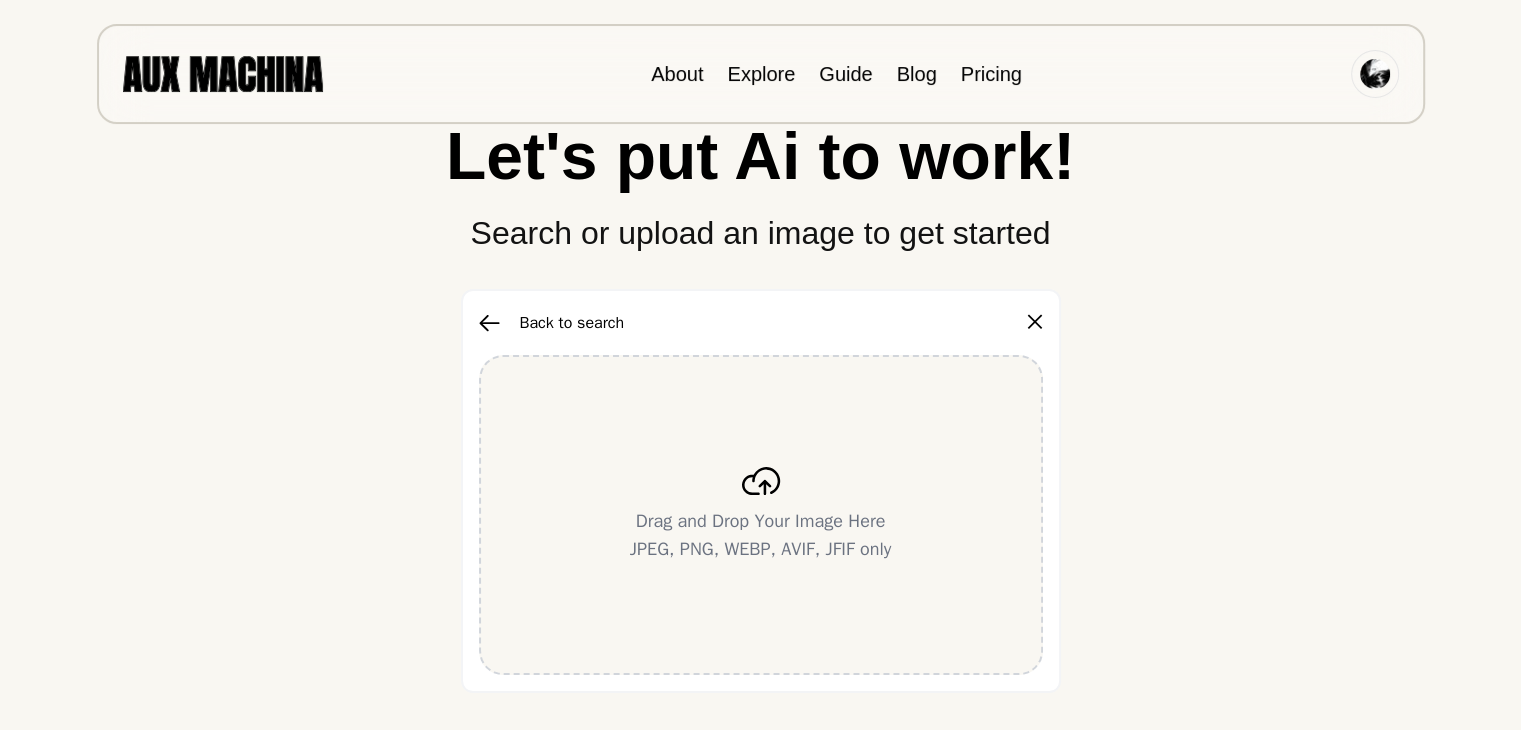 scroll, scrollTop: 300, scrollLeft: 0, axis: vertical 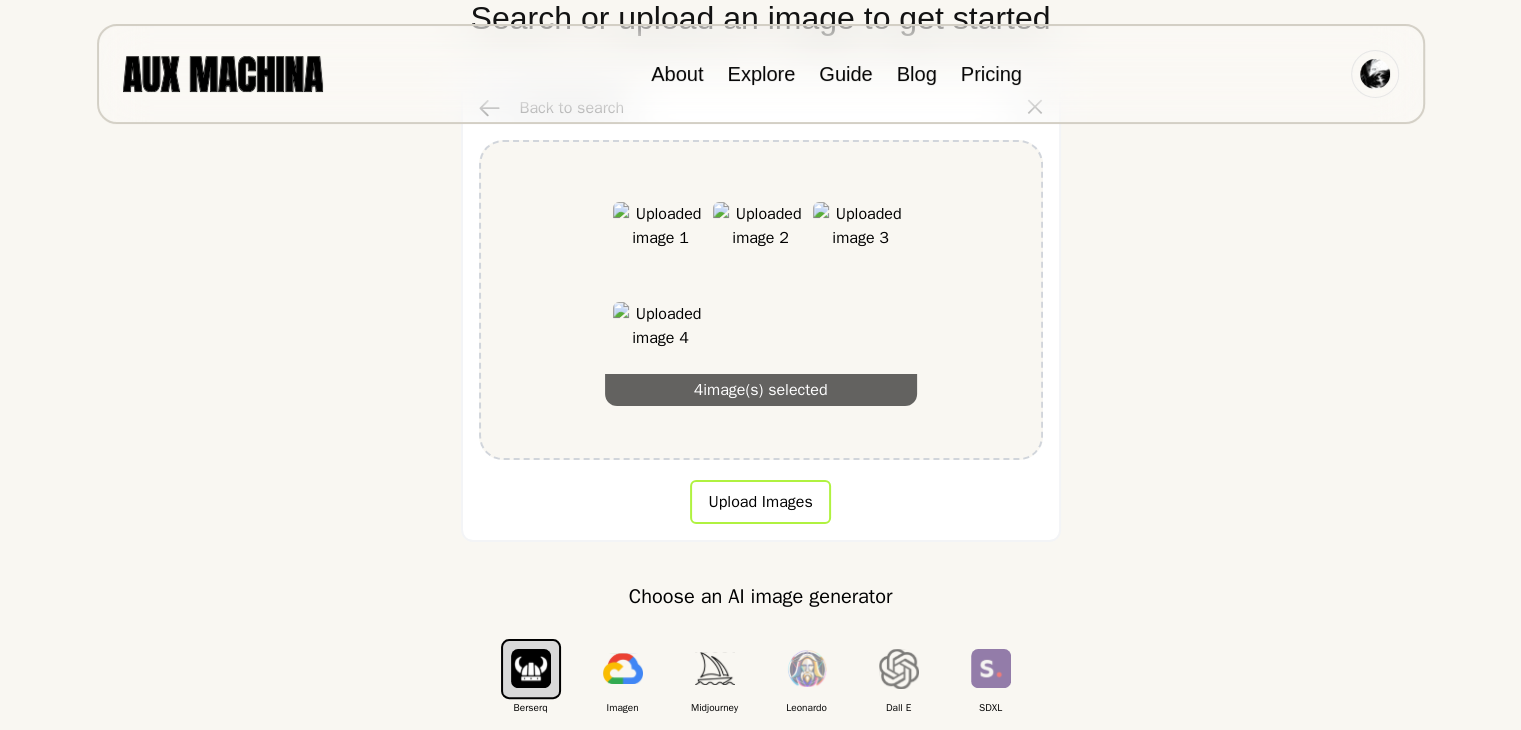 click on "Upload Images" at bounding box center (760, 502) 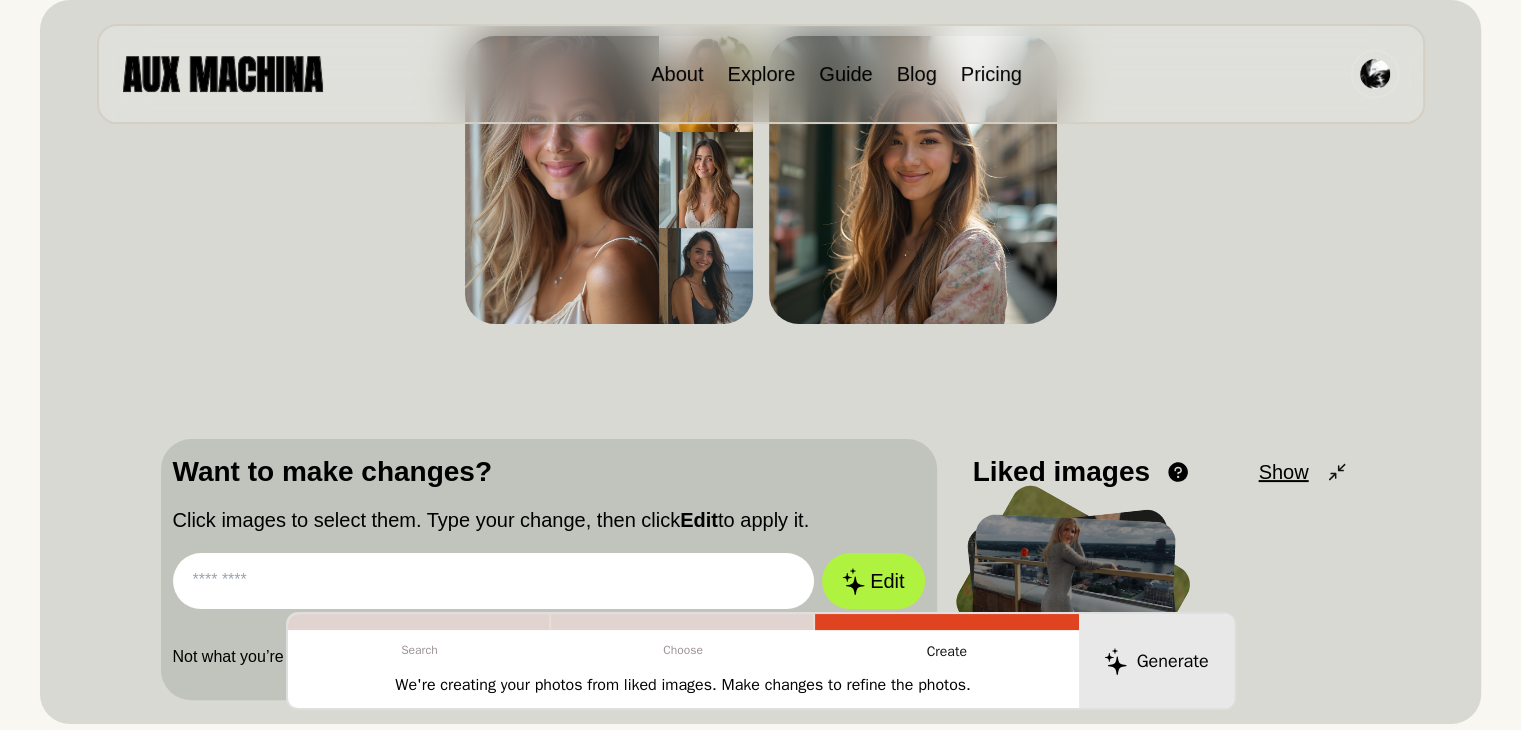 scroll, scrollTop: 300, scrollLeft: 0, axis: vertical 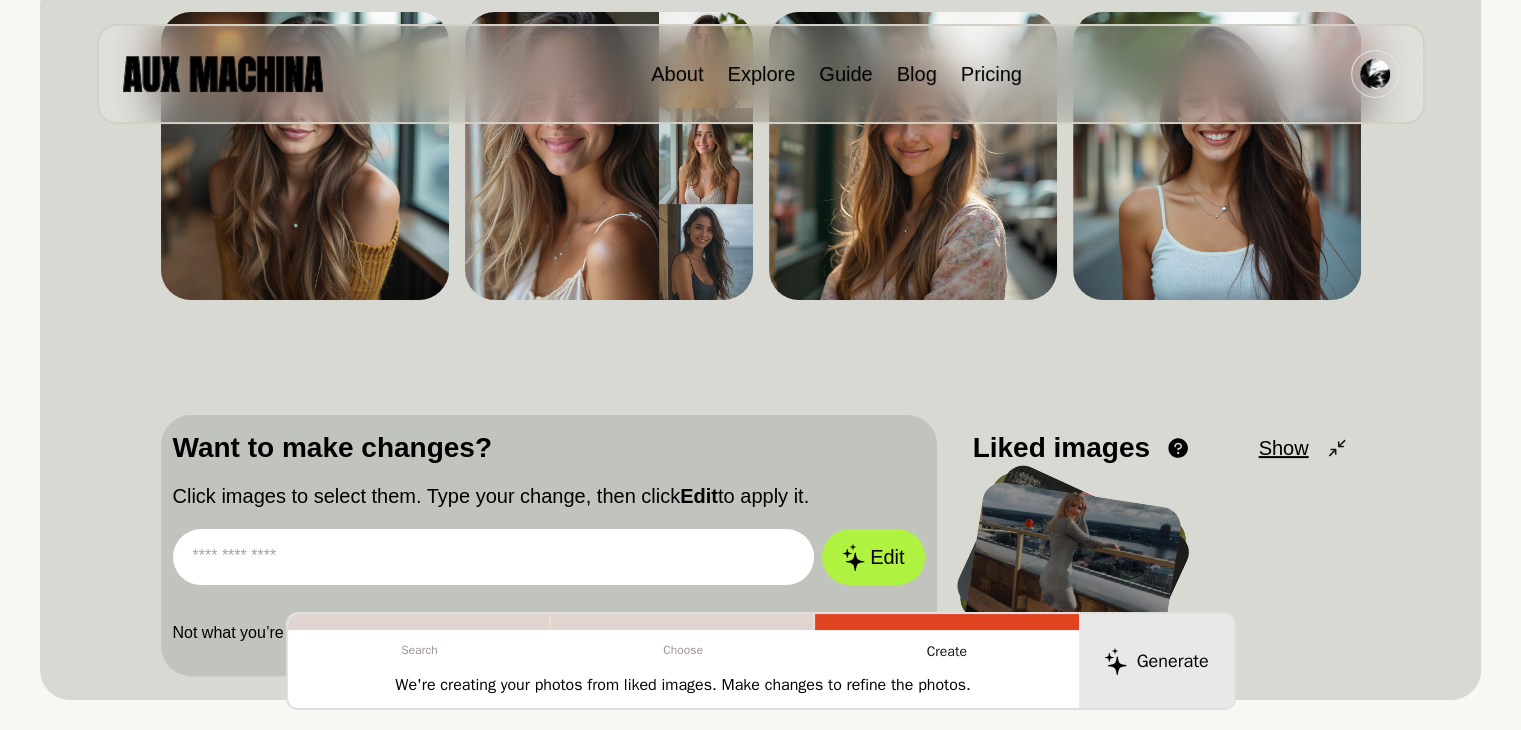 click at bounding box center [494, 557] 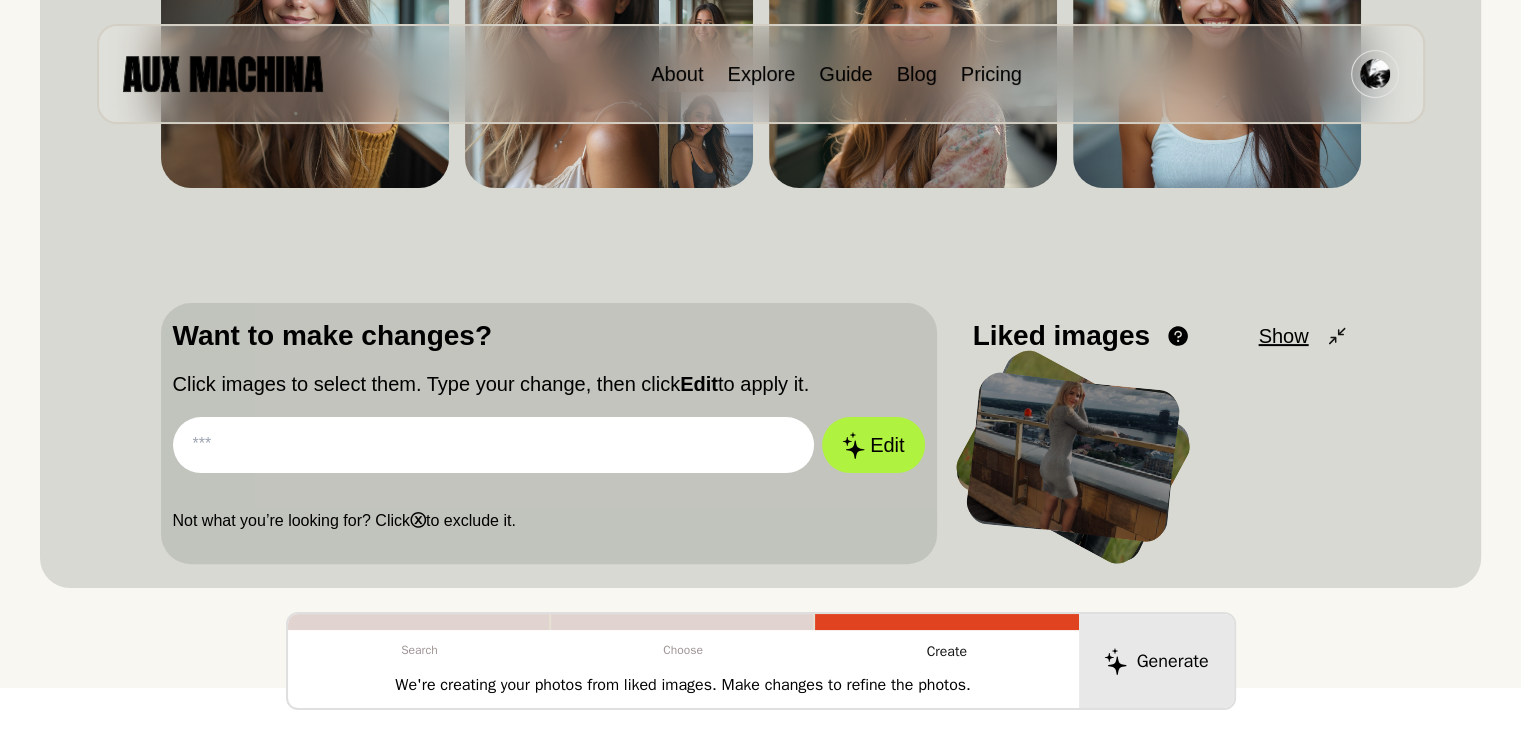 scroll, scrollTop: 400, scrollLeft: 0, axis: vertical 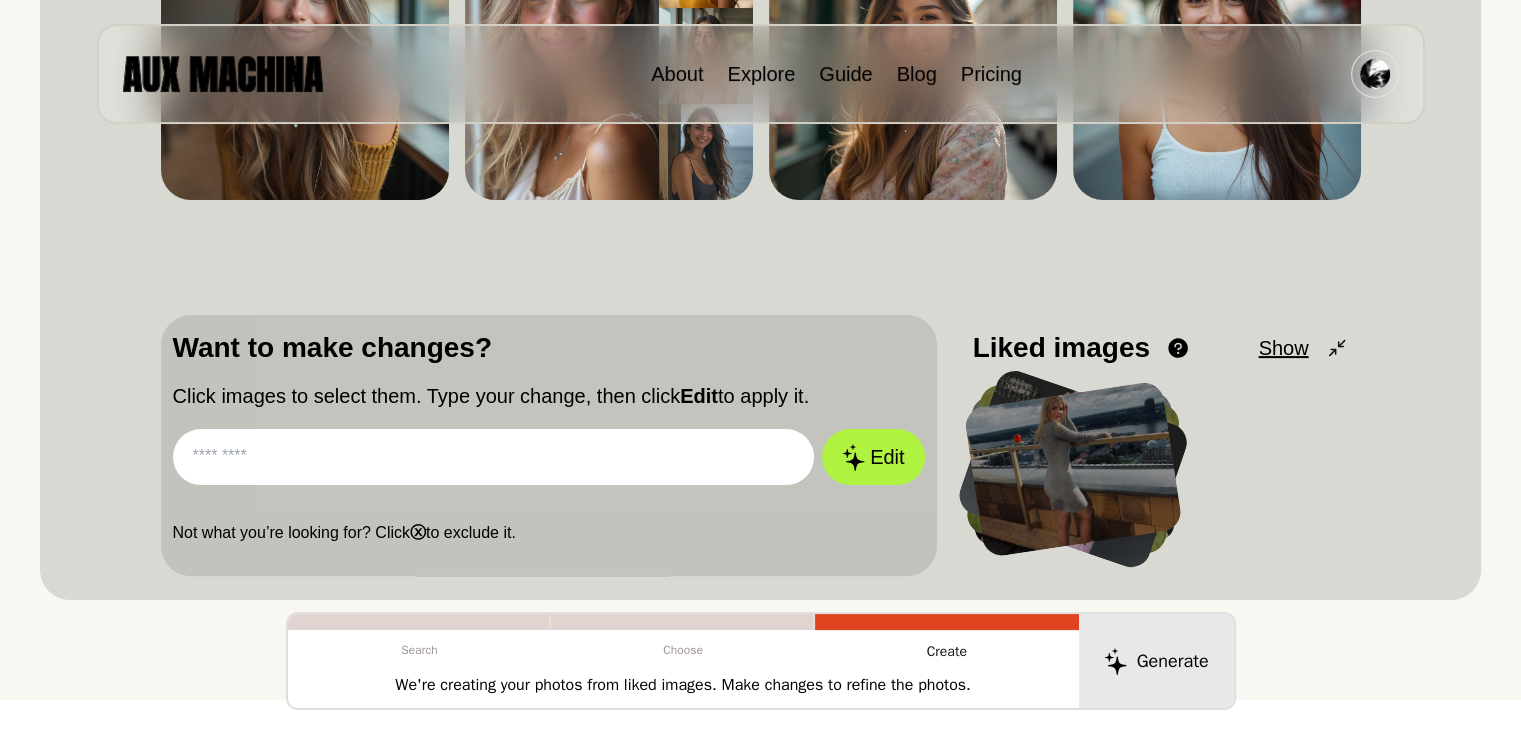 drag, startPoint x: 364, startPoint y: 464, endPoint x: 352, endPoint y: 459, distance: 13 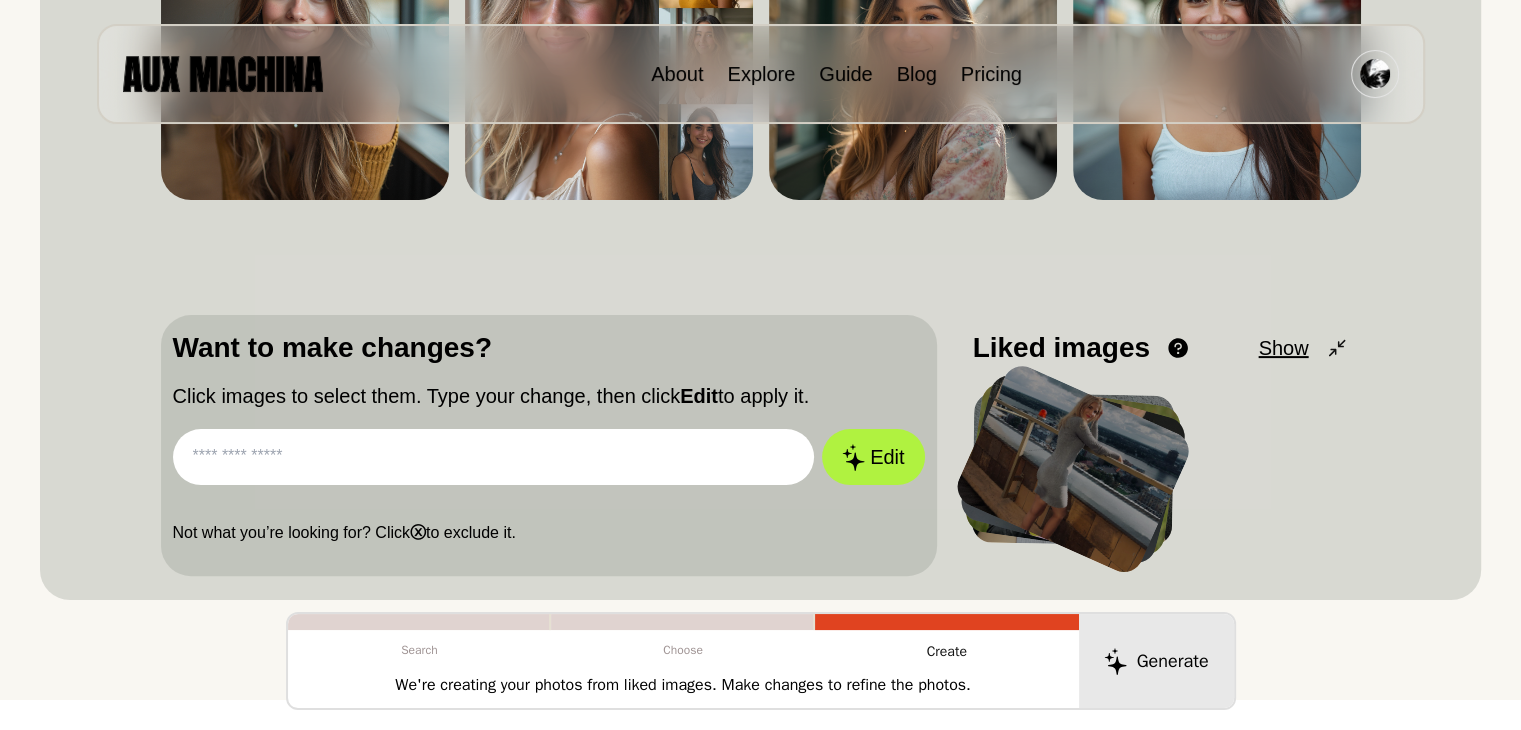 paste on "**********" 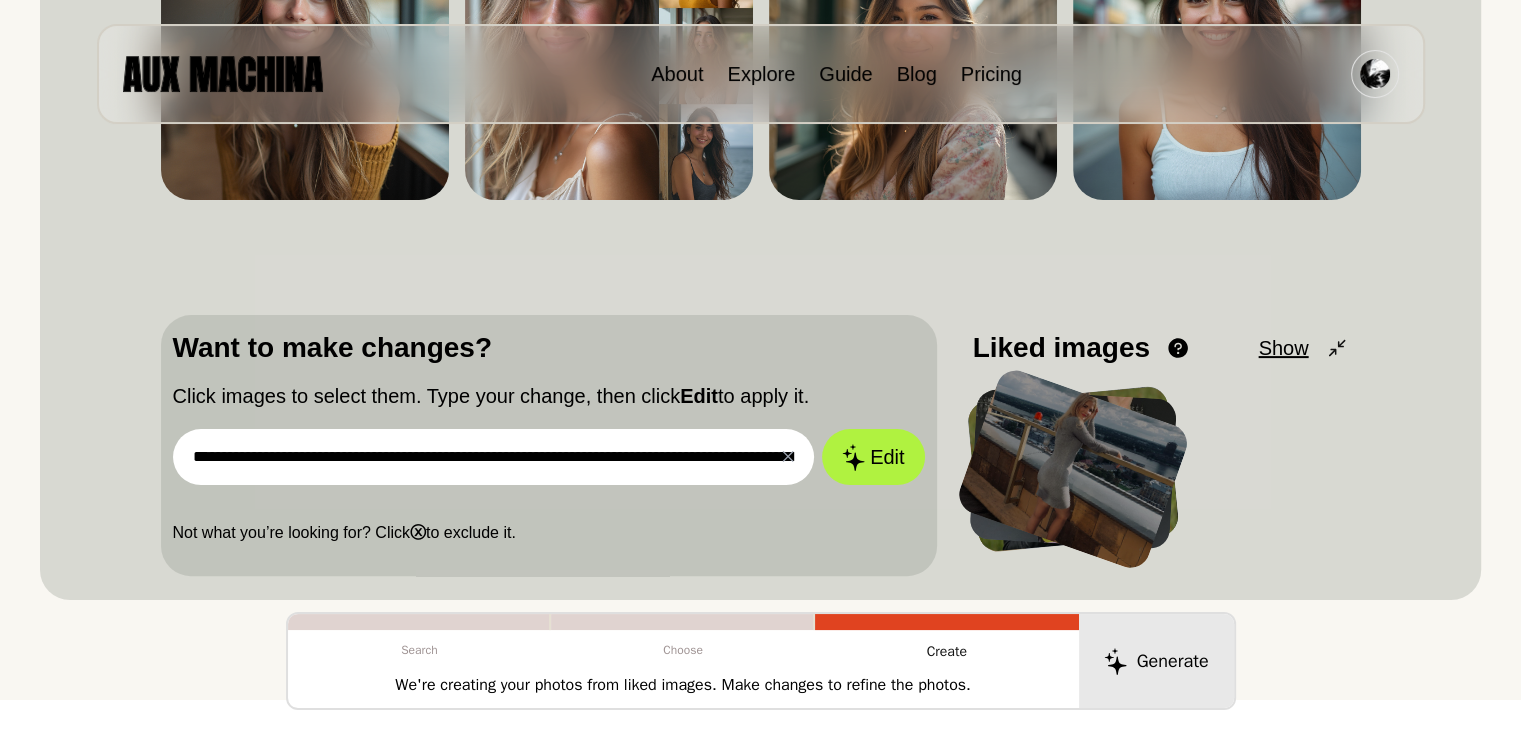 scroll, scrollTop: 0, scrollLeft: 1105, axis: horizontal 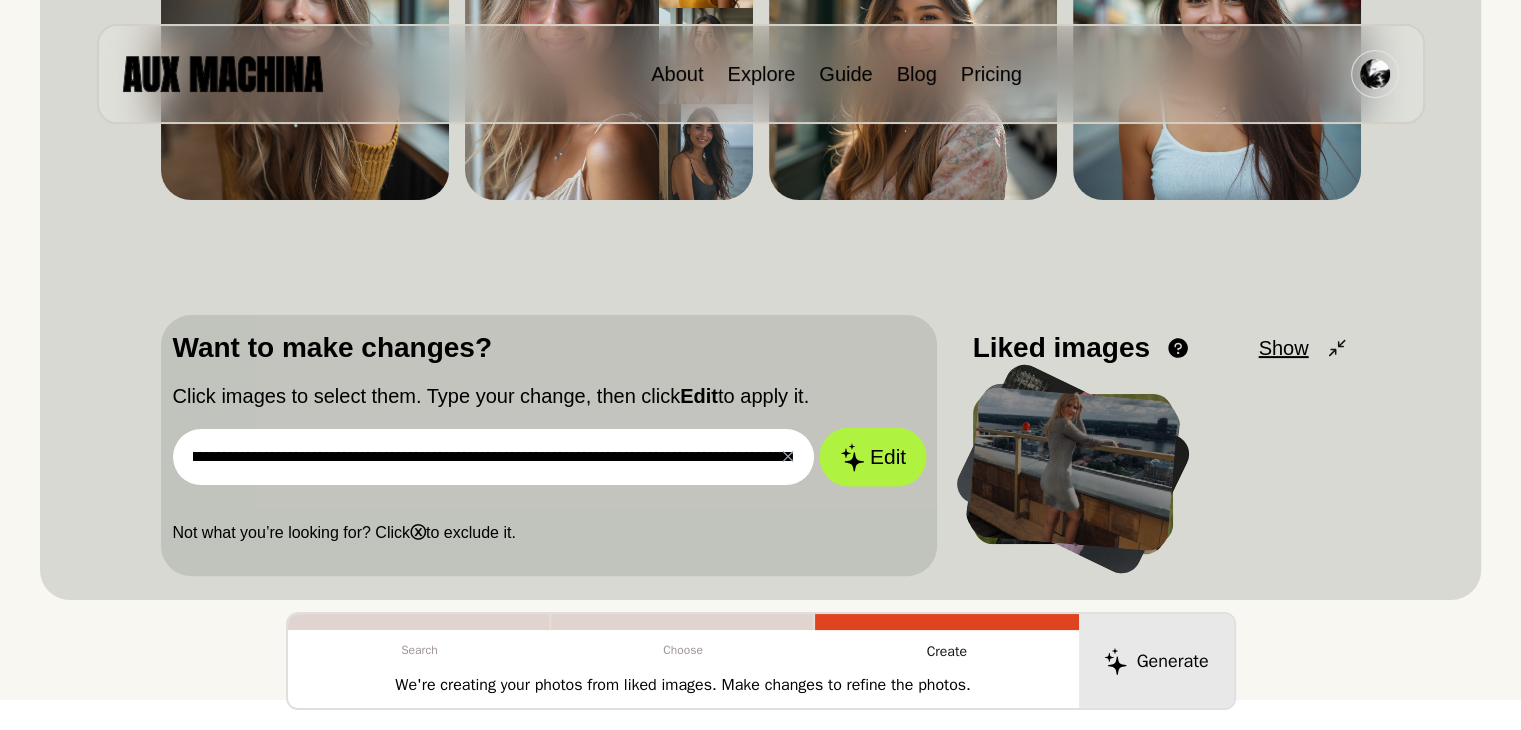 type on "**********" 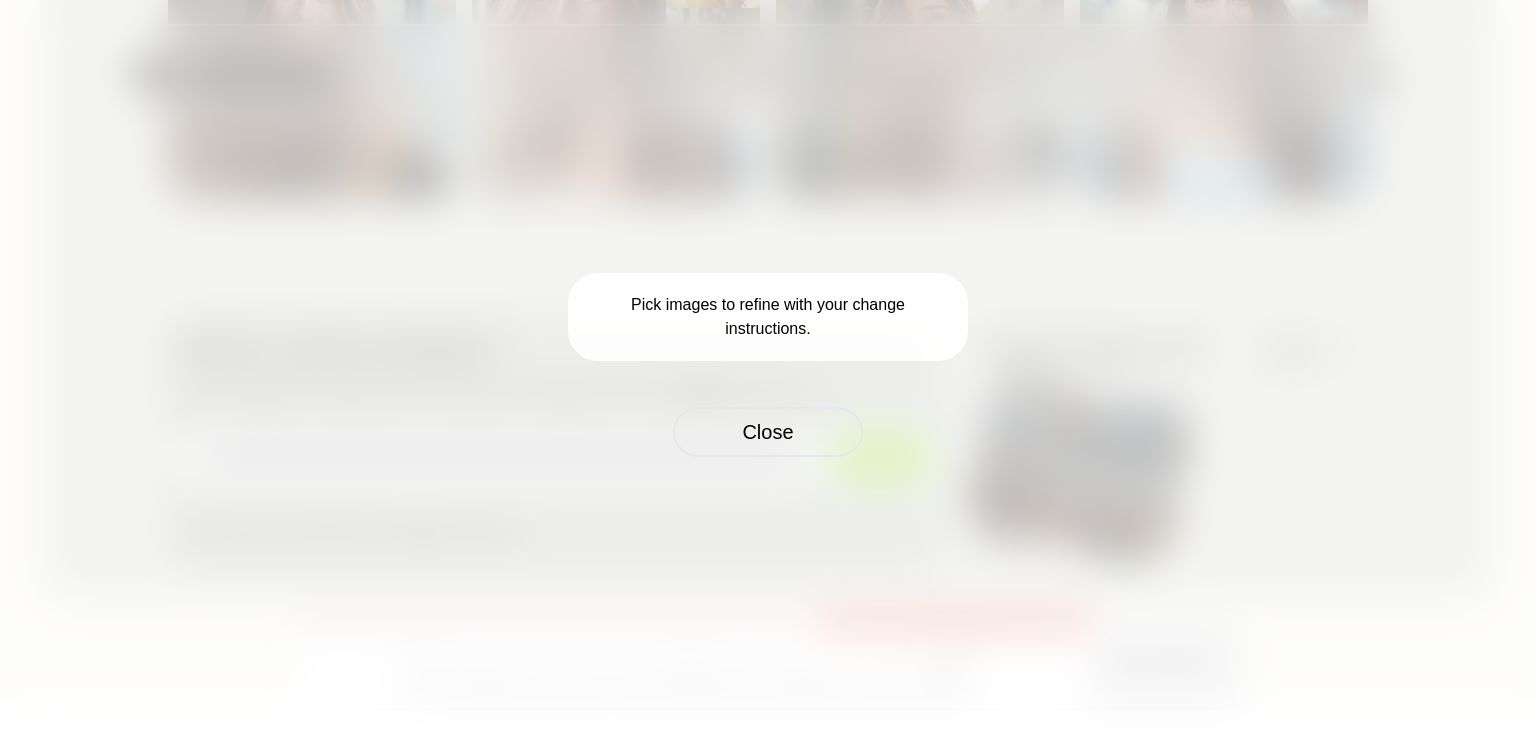 click on "Close" at bounding box center (768, 432) 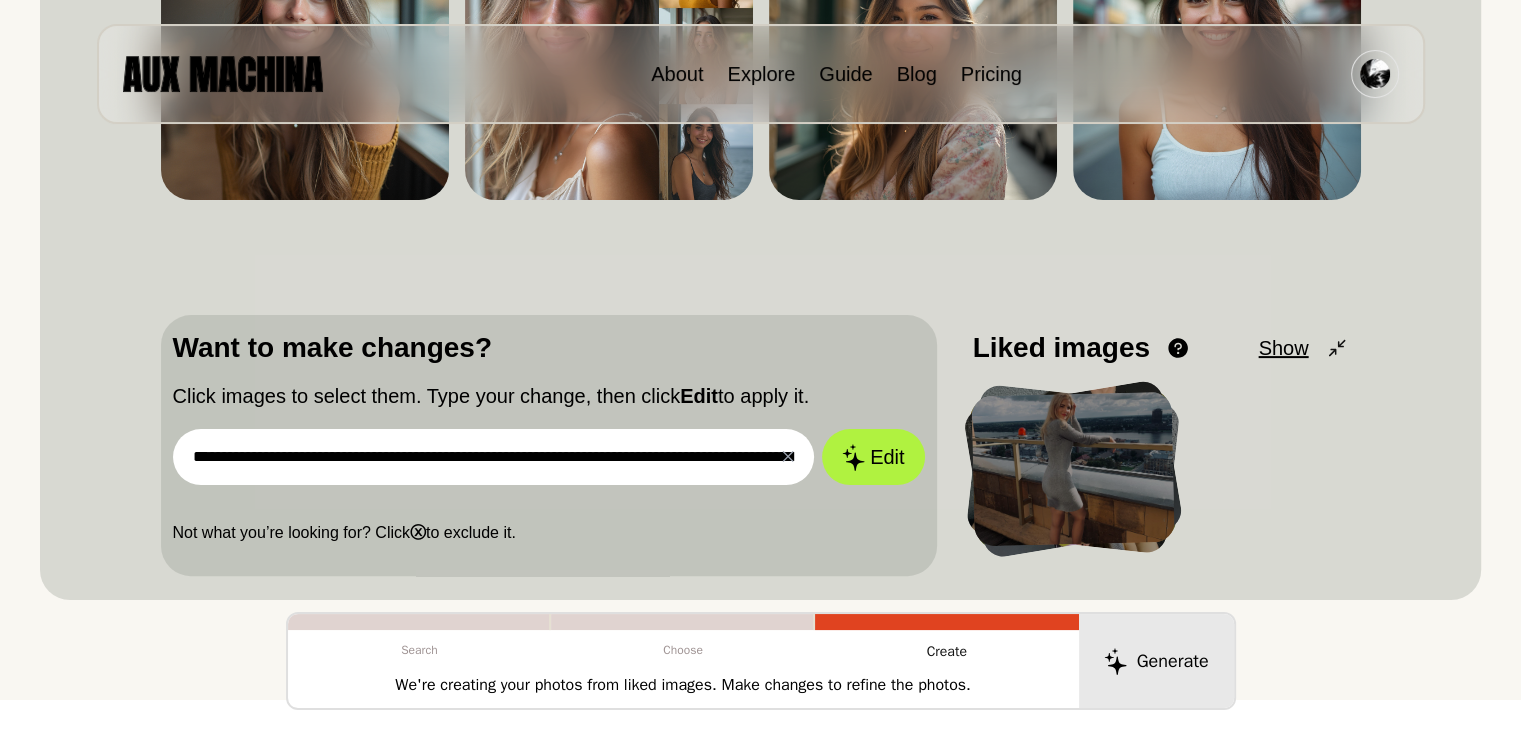 click at bounding box center (1161, 479) 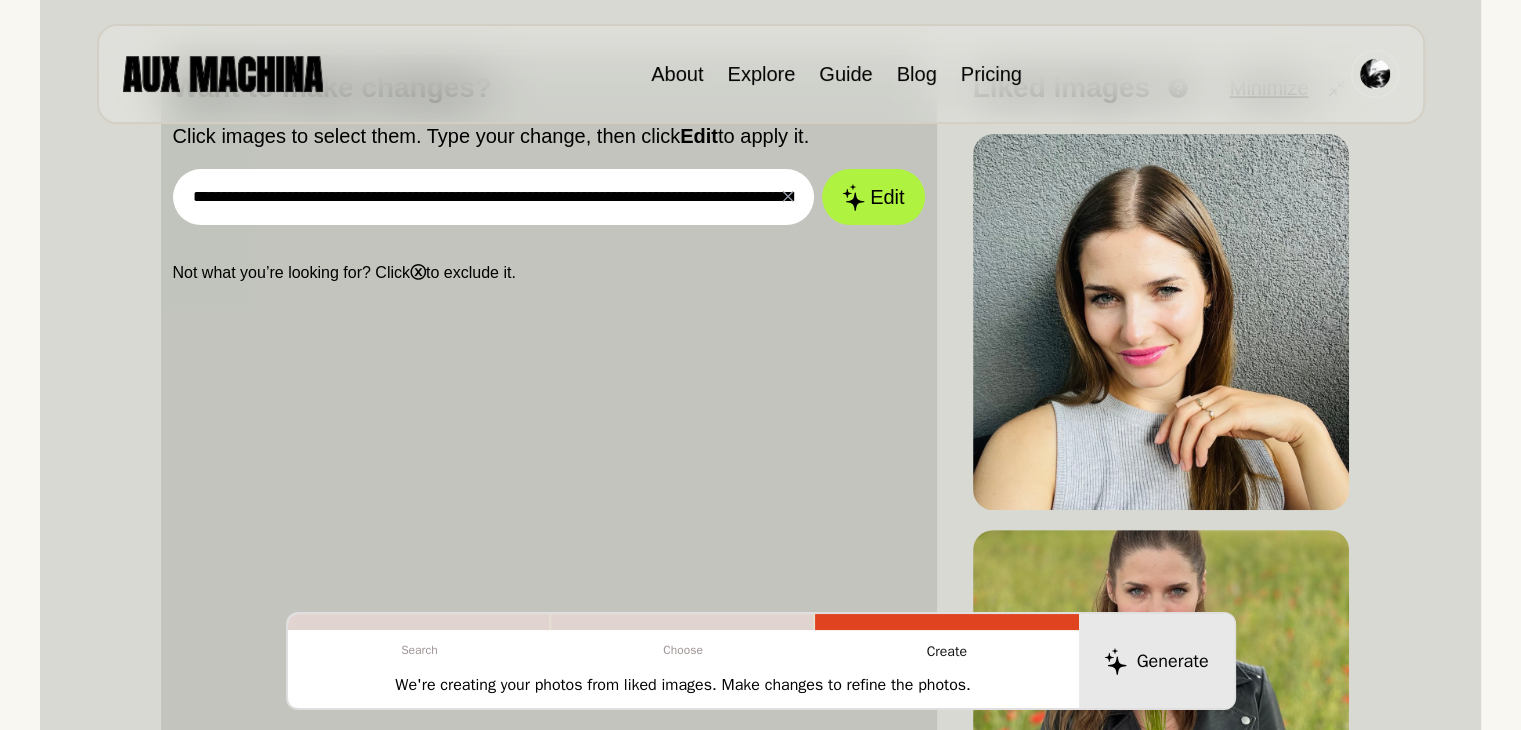scroll, scrollTop: 300, scrollLeft: 0, axis: vertical 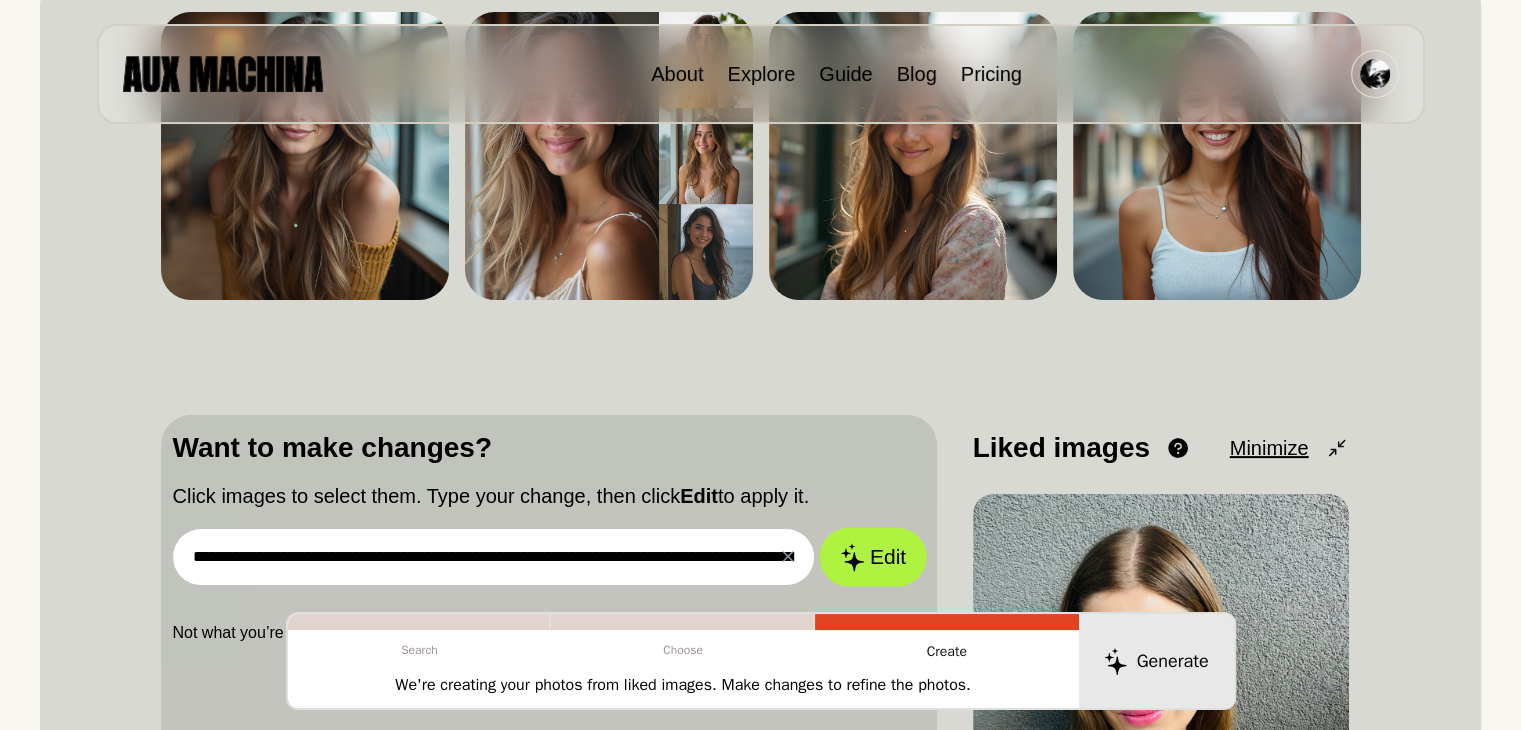 click at bounding box center [852, 557] 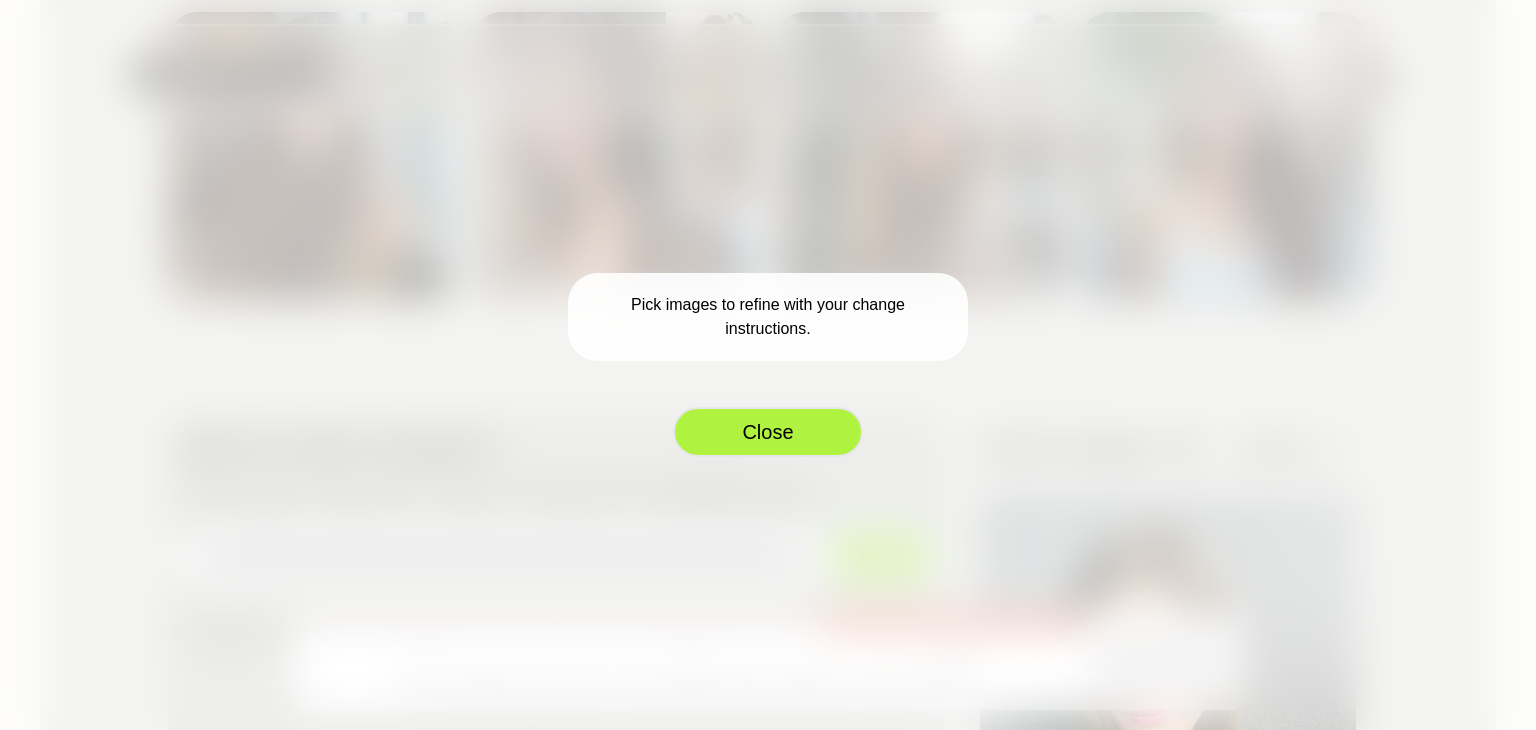 click on "Close" at bounding box center (768, 432) 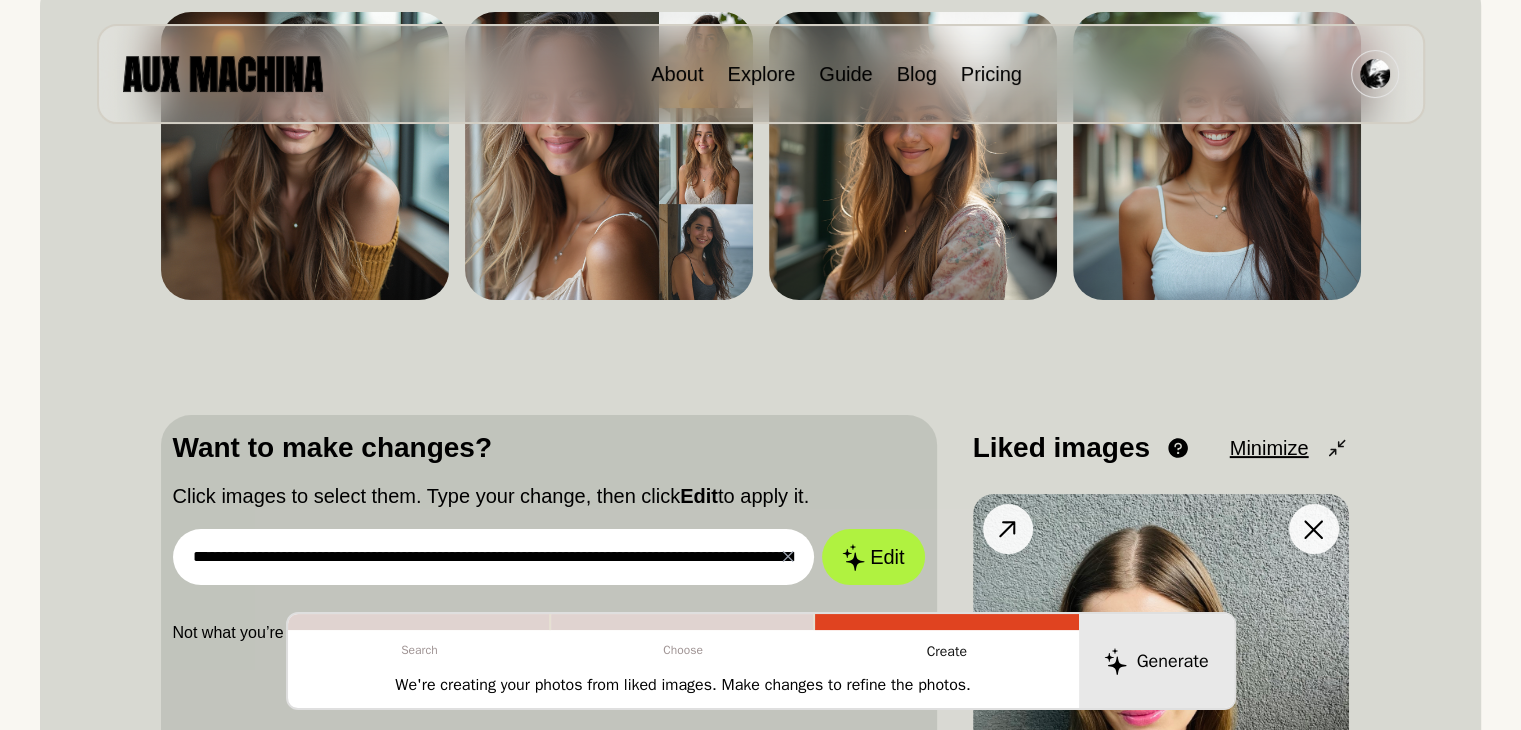 click at bounding box center (1161, 682) 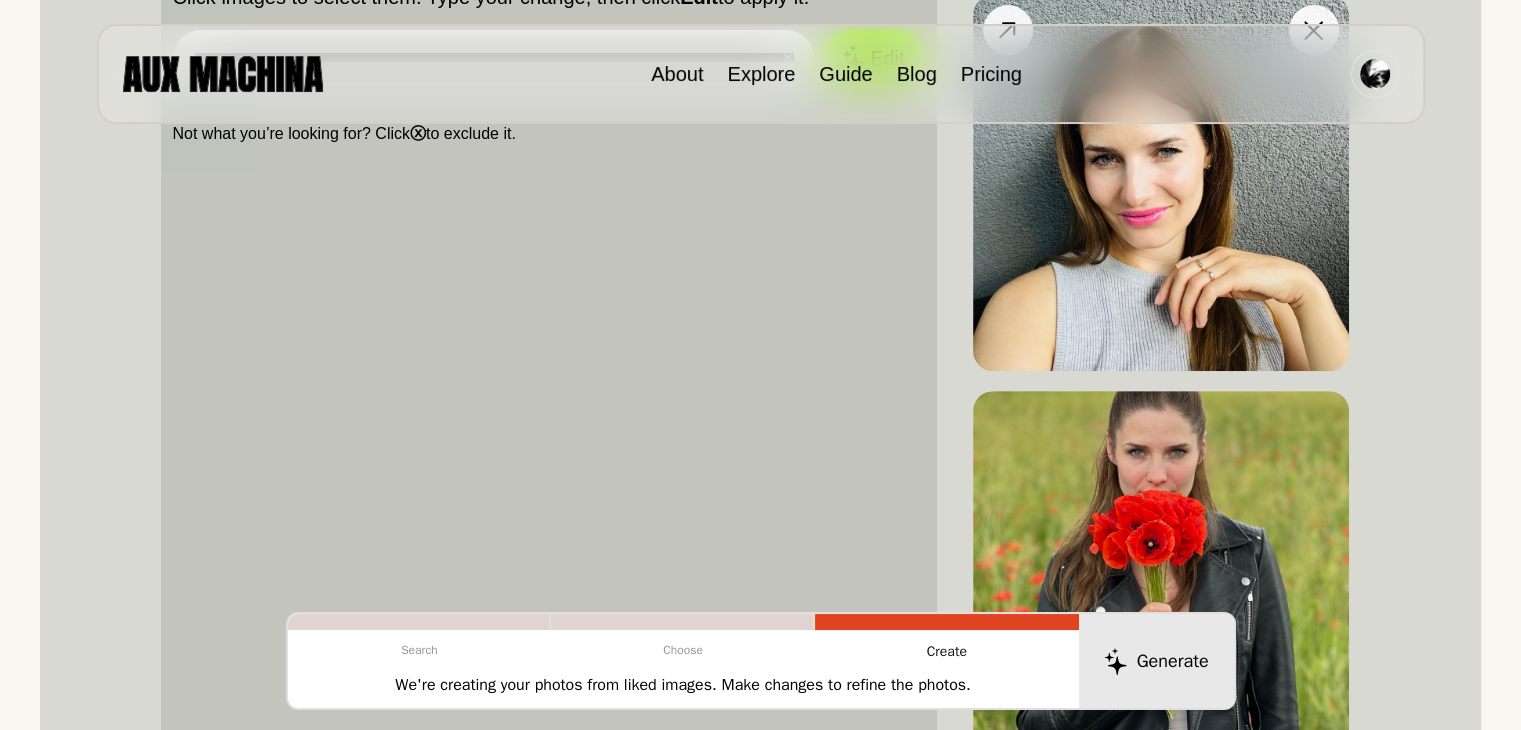 scroll, scrollTop: 800, scrollLeft: 0, axis: vertical 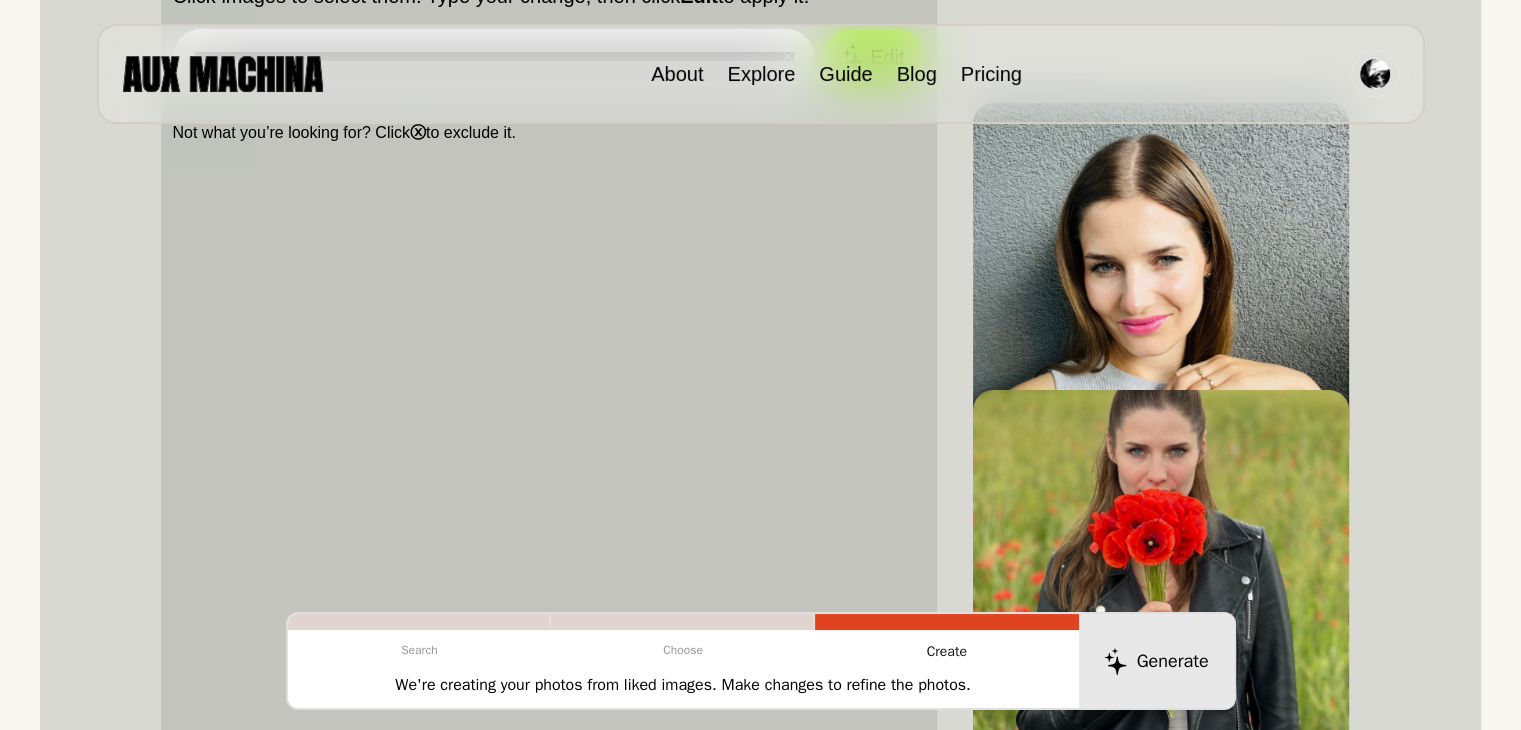 drag, startPoint x: 1182, startPoint y: 218, endPoint x: 409, endPoint y: 310, distance: 778.4555 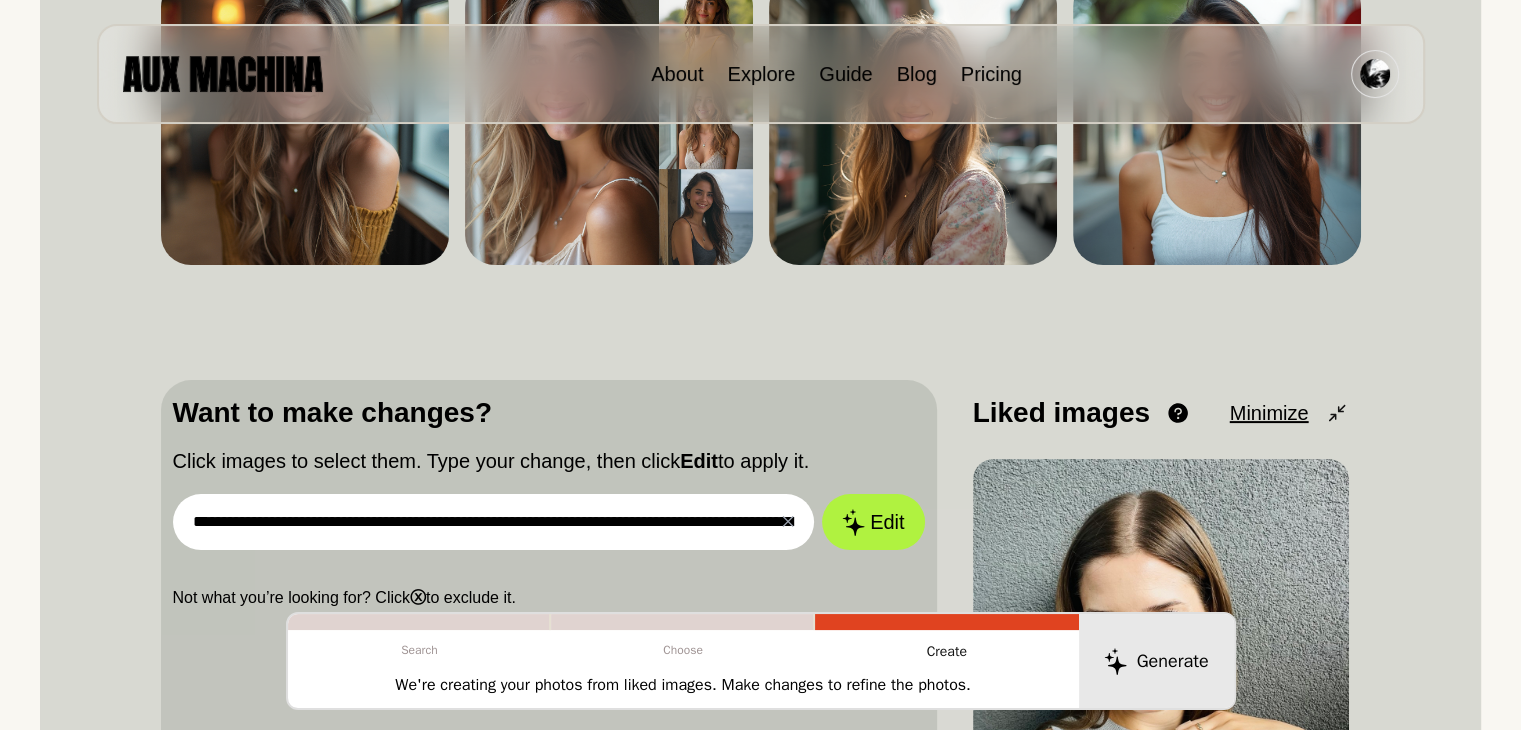 scroll, scrollTop: 500, scrollLeft: 0, axis: vertical 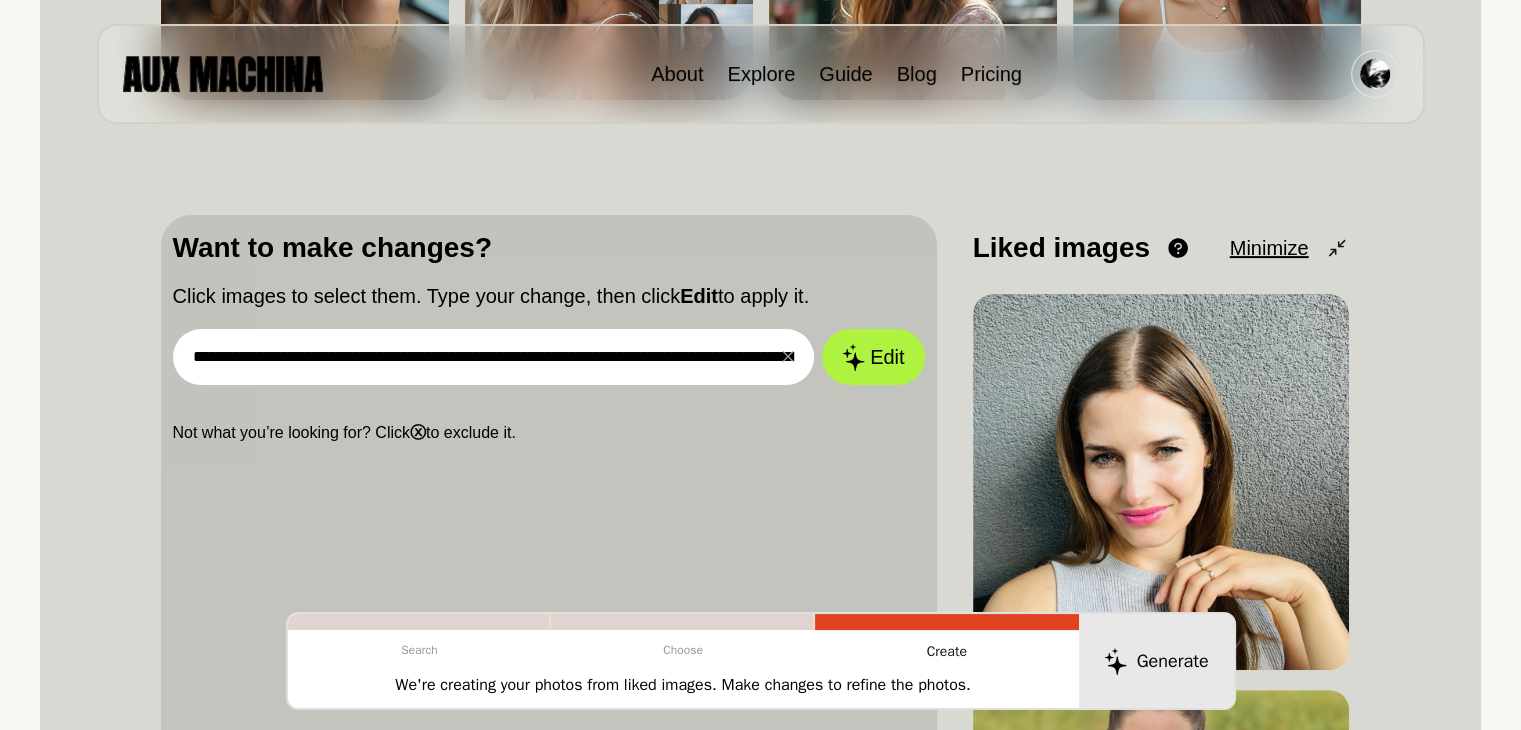 click on "**********" at bounding box center (549, 1042) 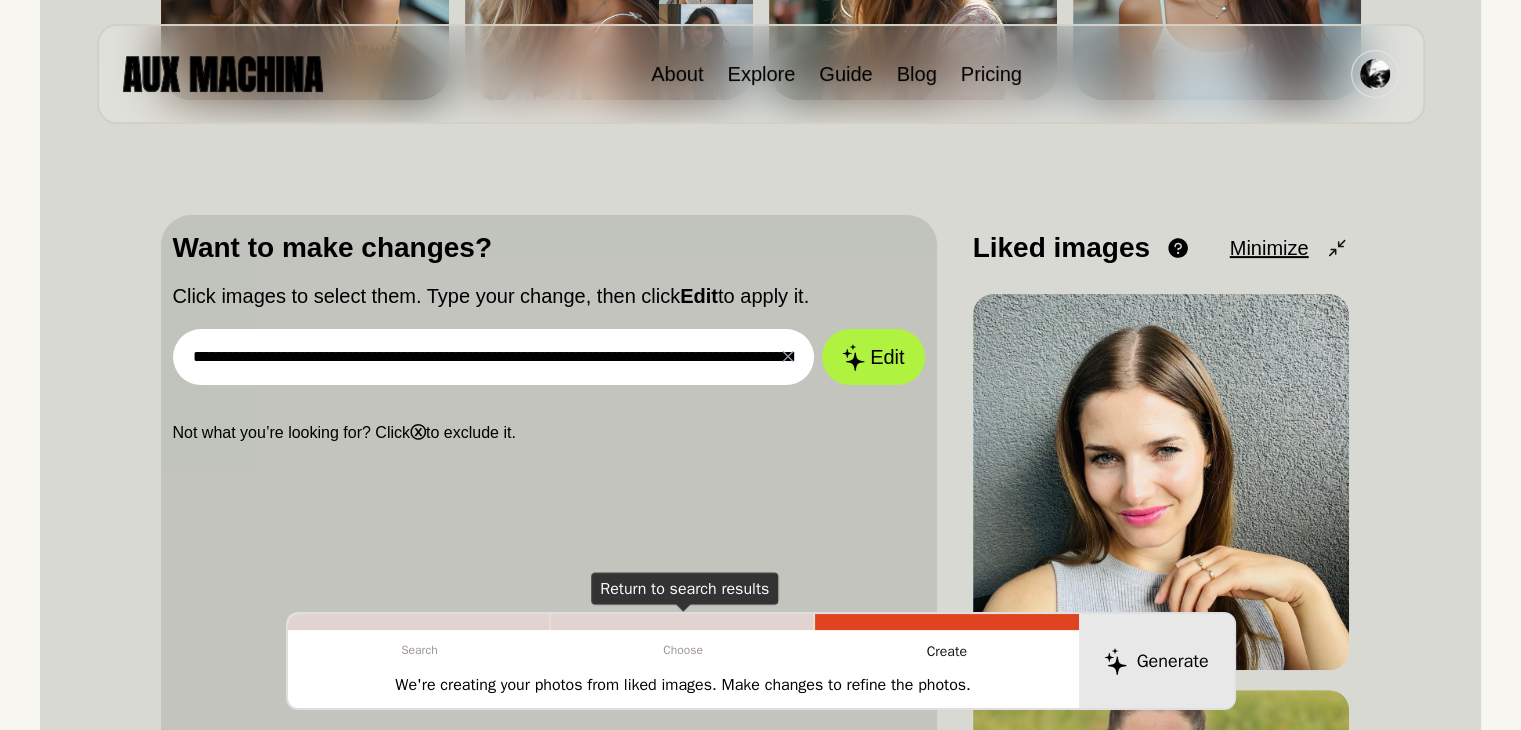click on "Choose" at bounding box center [683, 650] 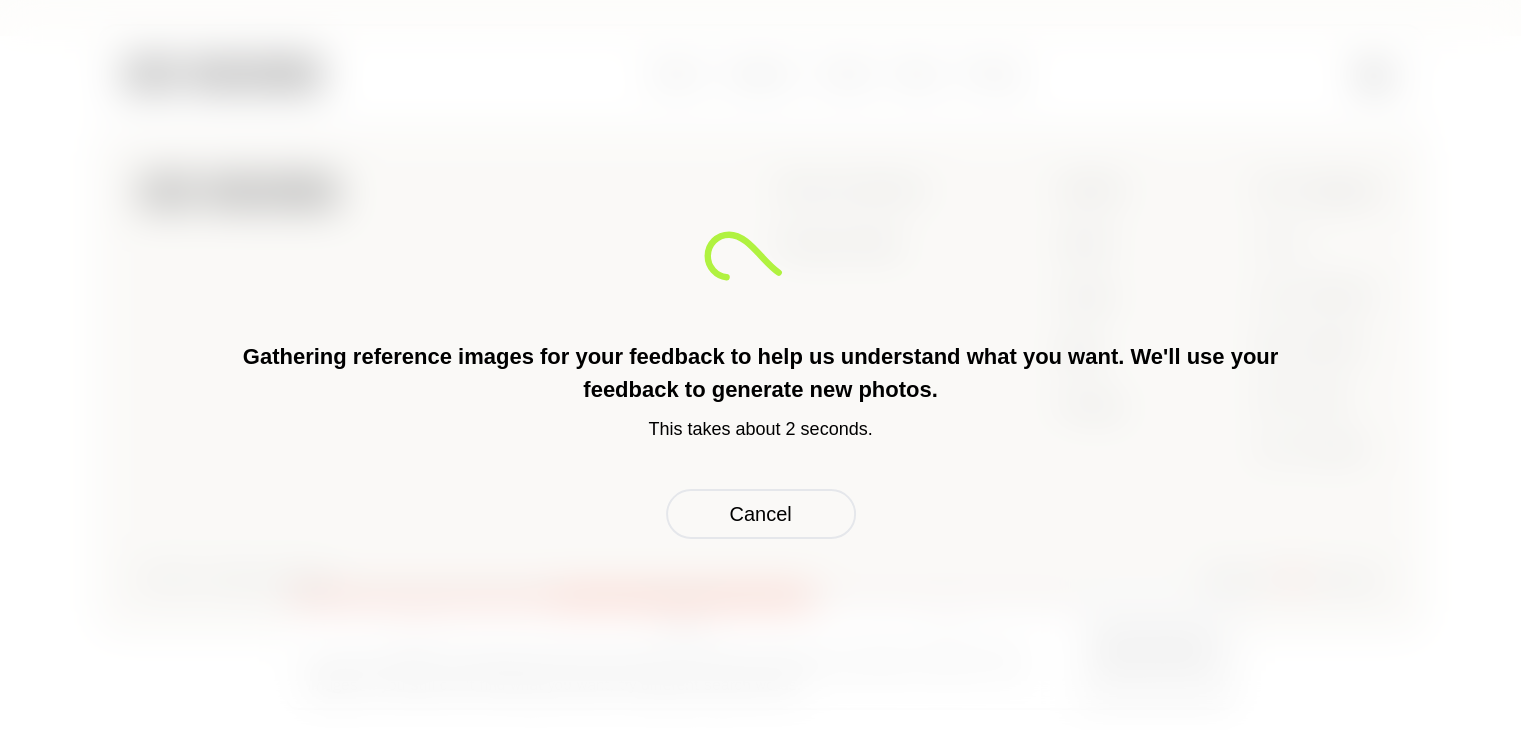 scroll, scrollTop: 463, scrollLeft: 0, axis: vertical 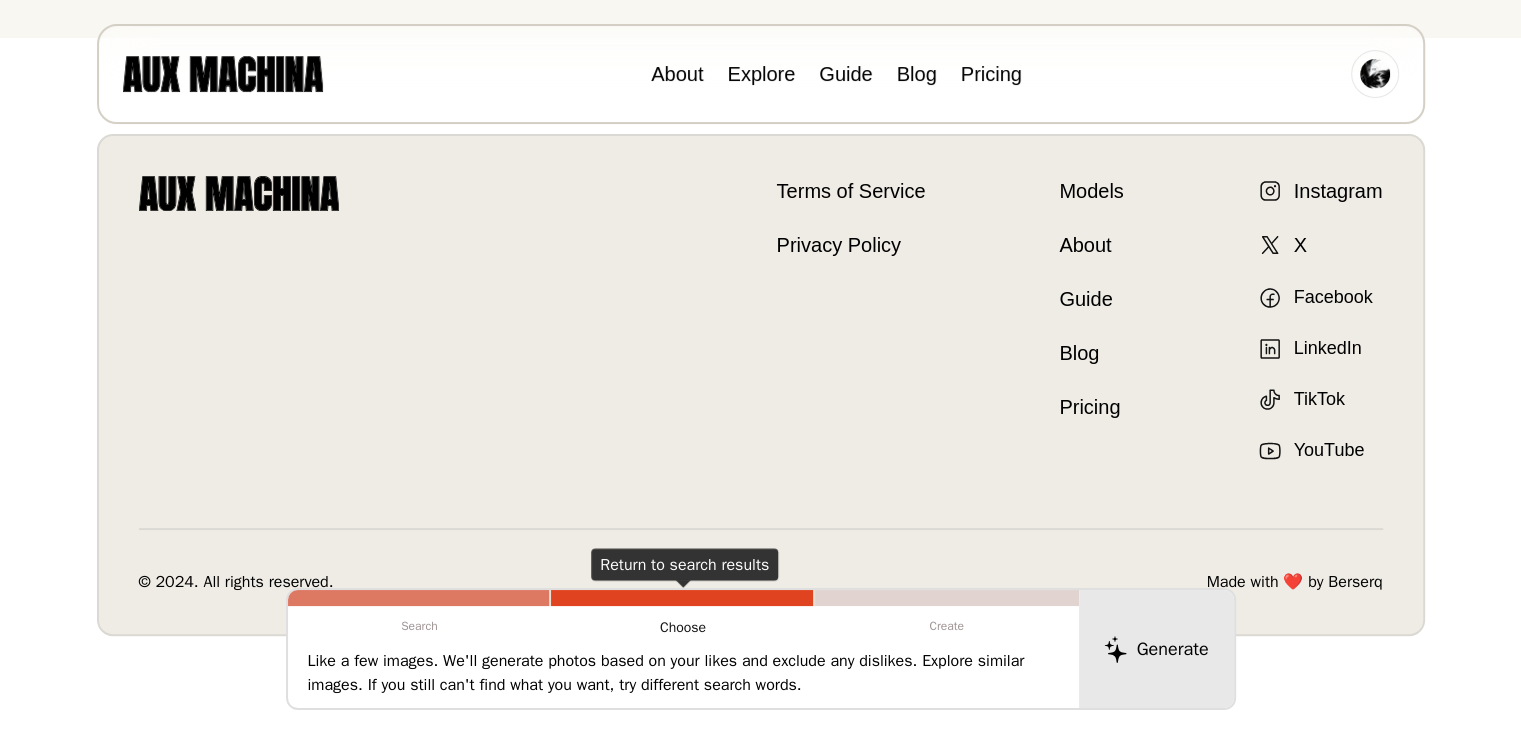 click on "Choose" at bounding box center (683, 627) 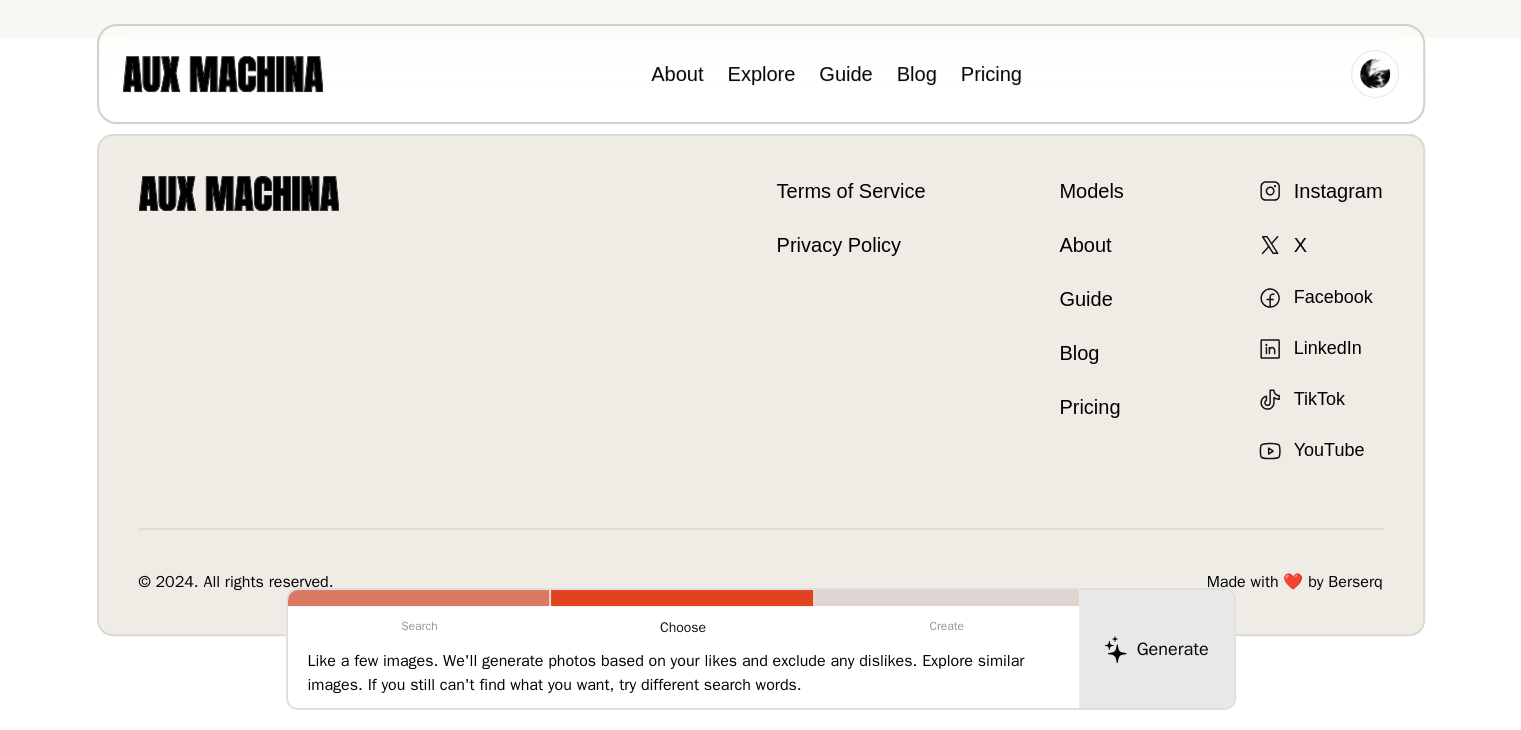 drag, startPoint x: 952, startPoint y: 597, endPoint x: 940, endPoint y: 613, distance: 20 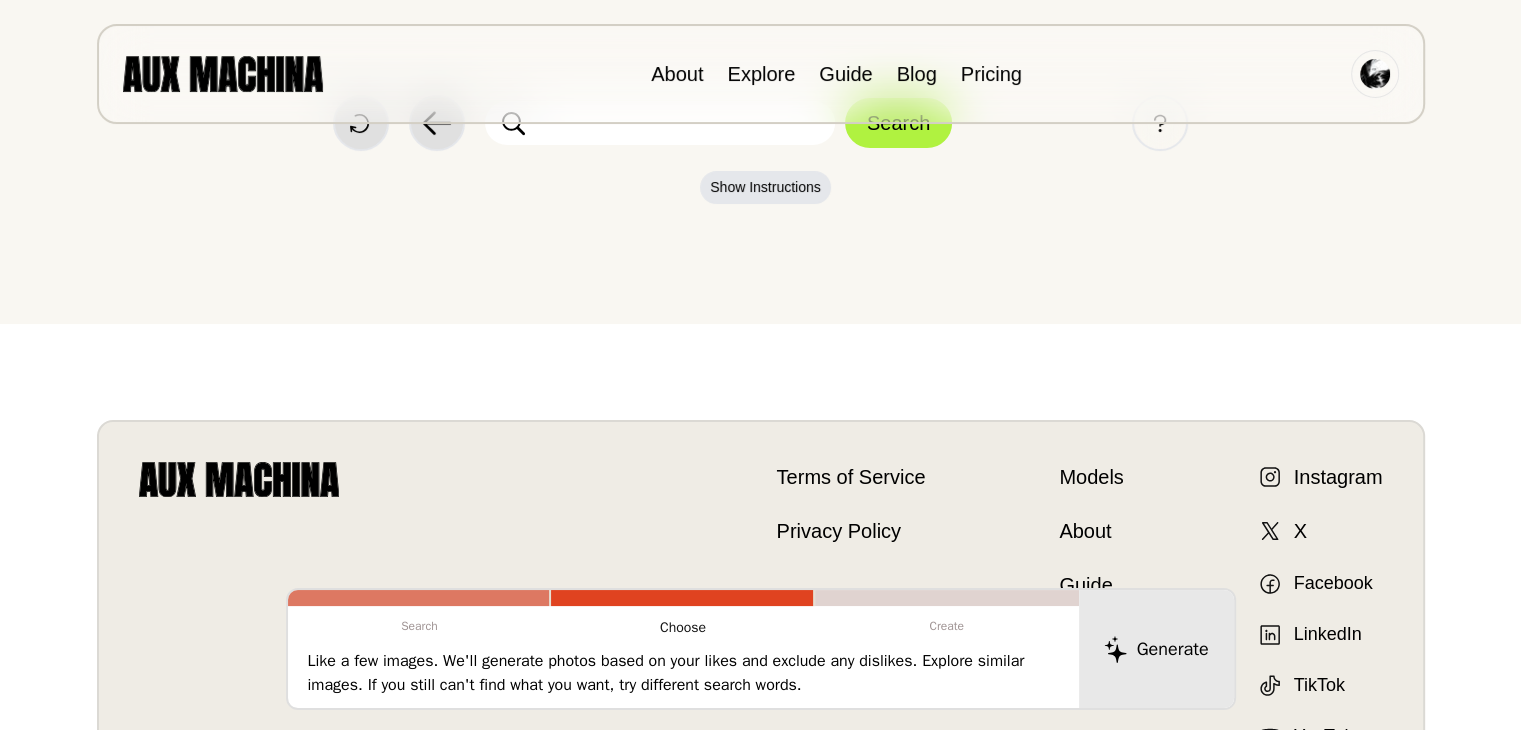 scroll, scrollTop: 0, scrollLeft: 0, axis: both 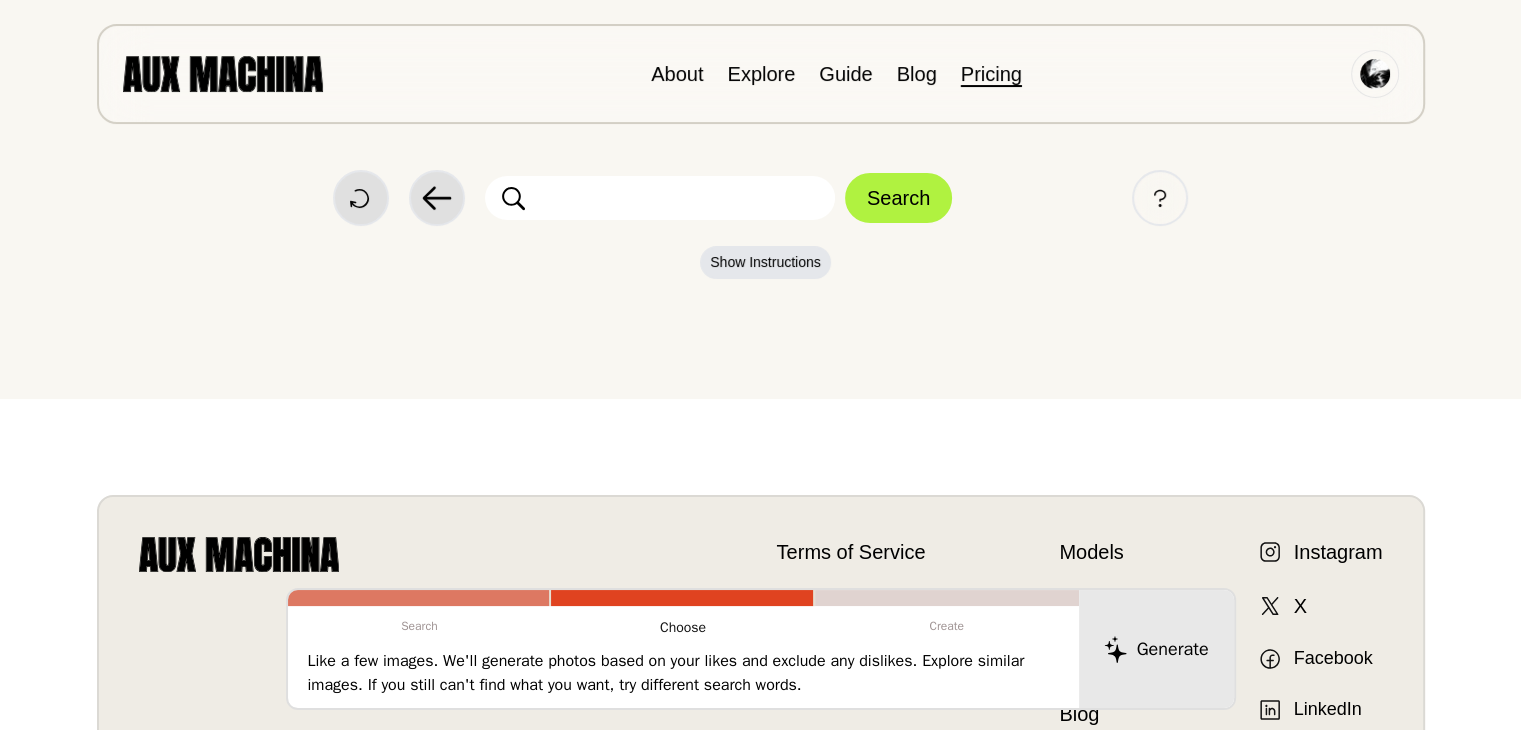 click on "Pricing" at bounding box center [991, 74] 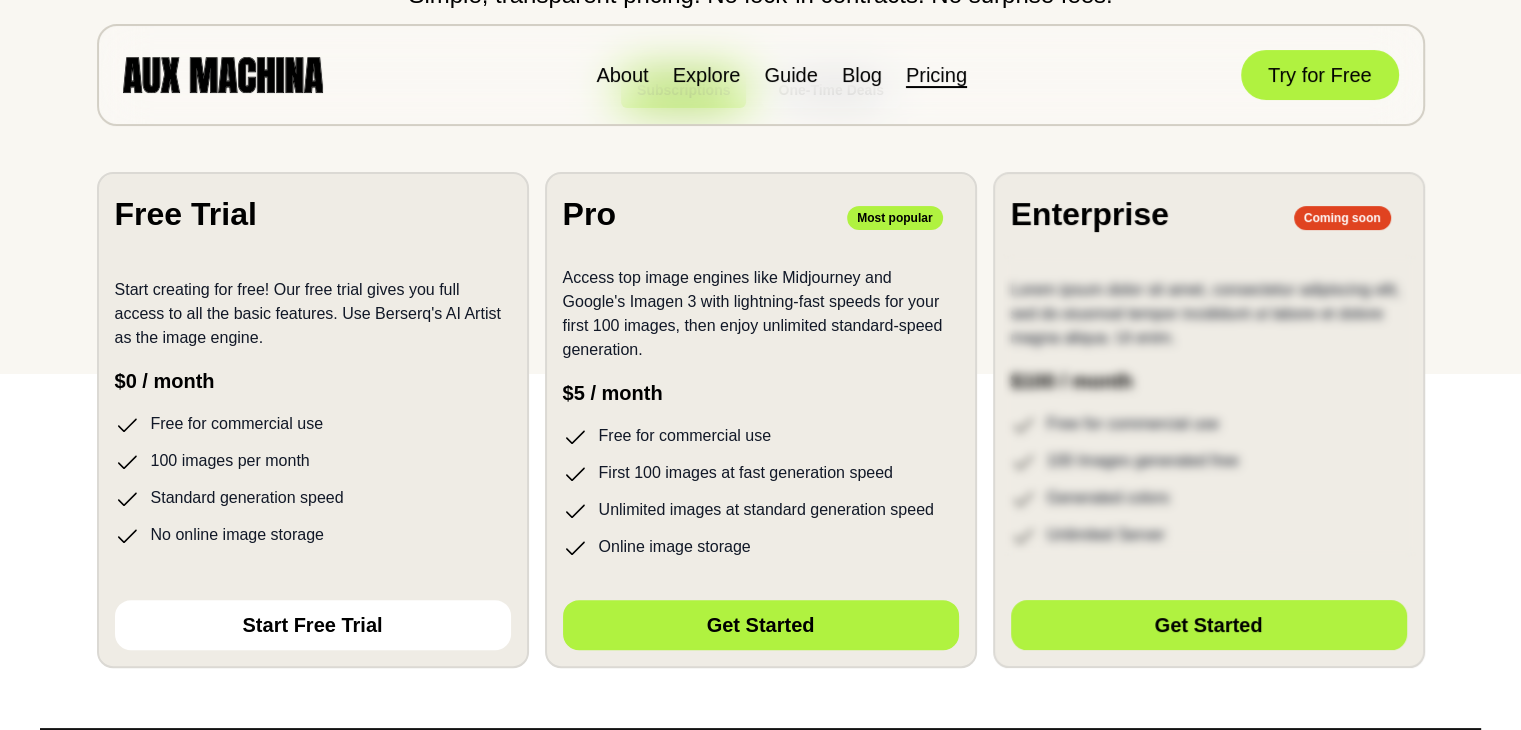 scroll, scrollTop: 400, scrollLeft: 0, axis: vertical 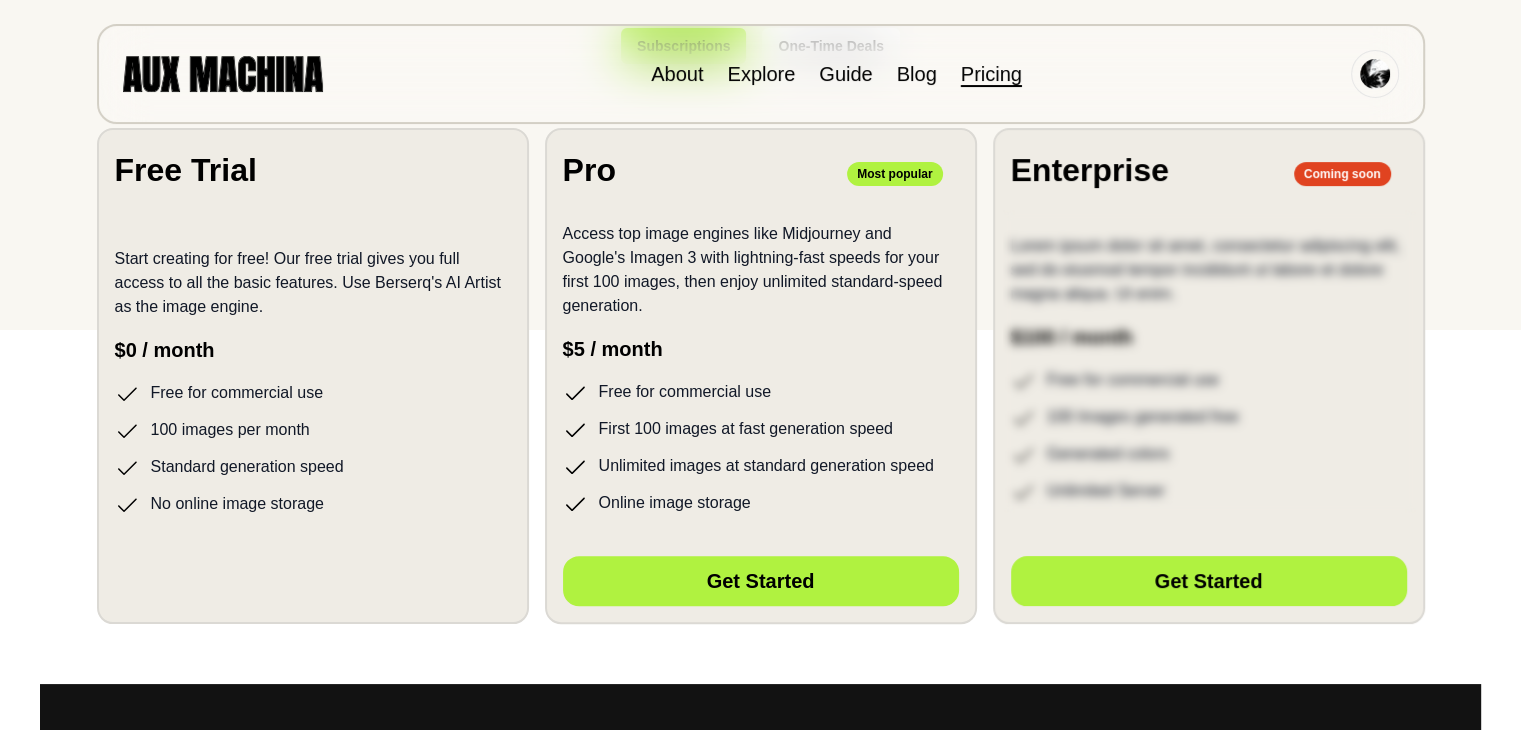 click on "Start creating for free! Our free trial gives you full access to all the basic features. Use Berserq's AI Artist as the image engine." at bounding box center (313, 283) 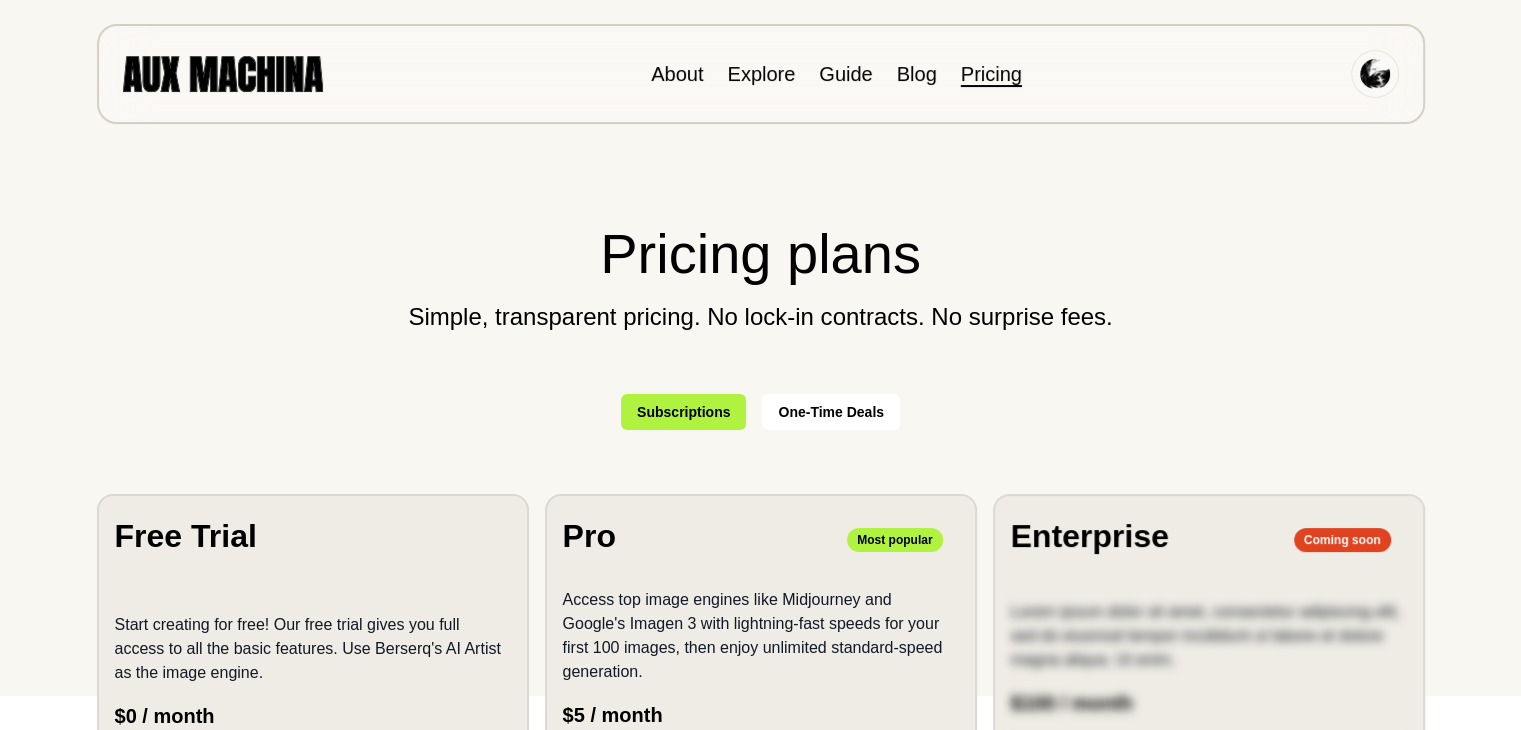 scroll, scrollTop: 0, scrollLeft: 0, axis: both 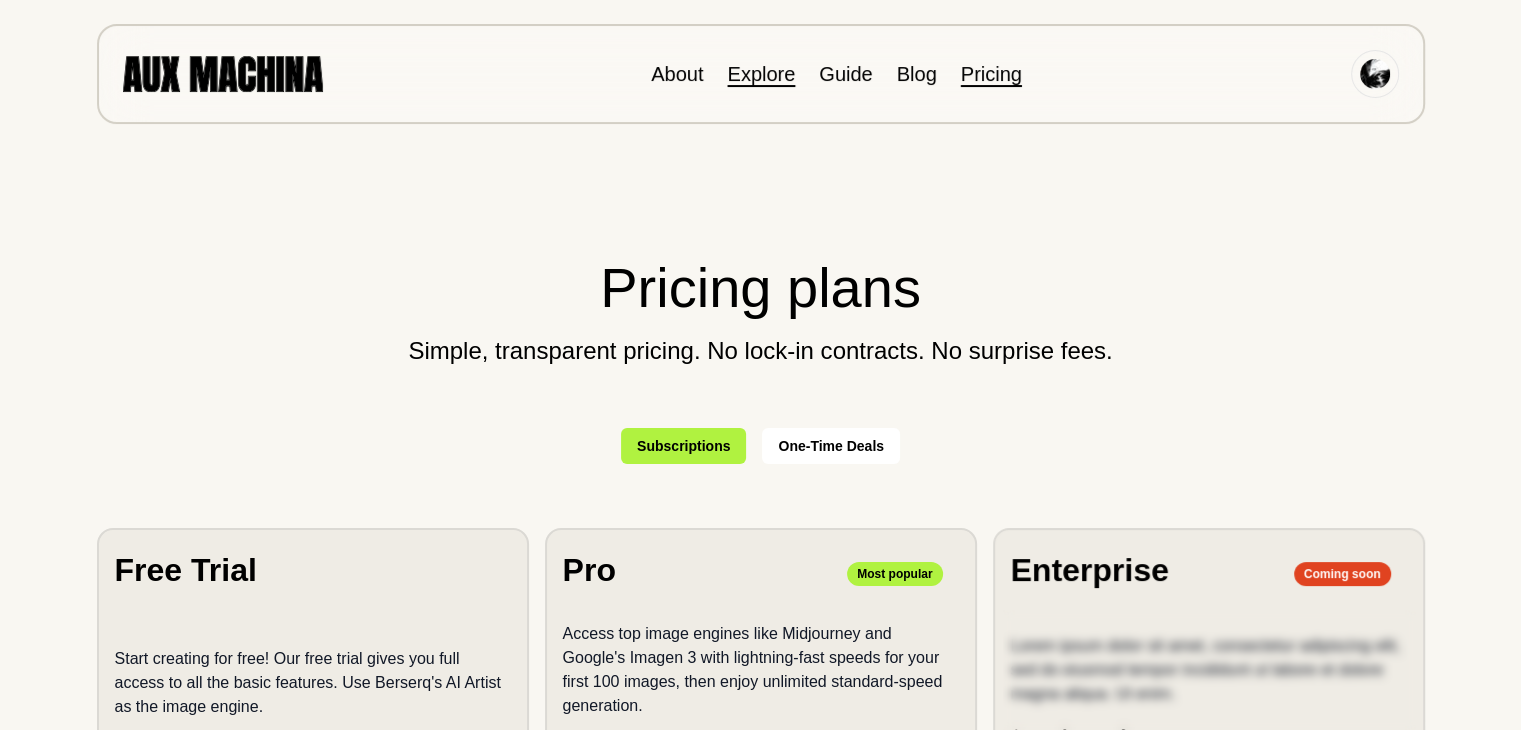 click on "Explore" at bounding box center [761, 74] 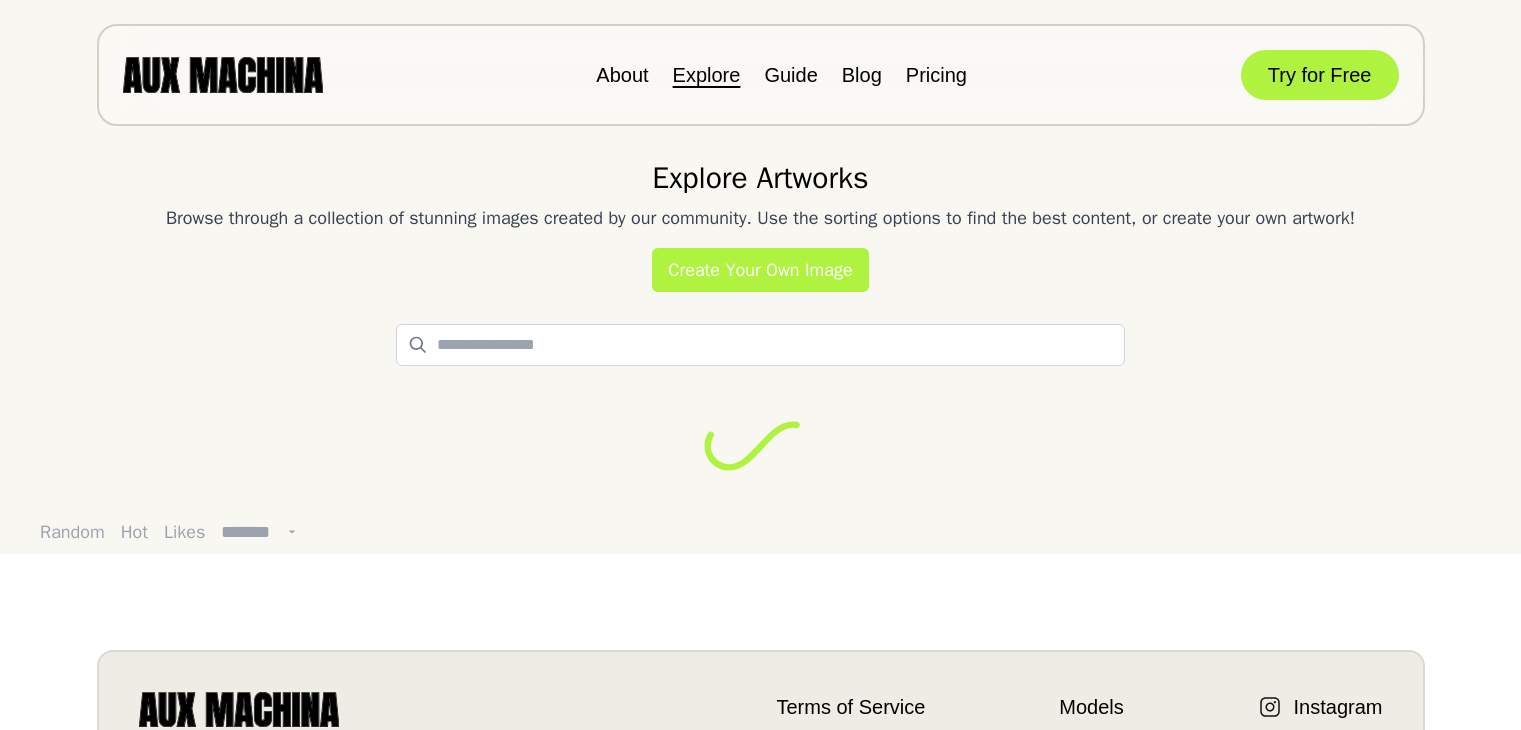 scroll, scrollTop: 0, scrollLeft: 0, axis: both 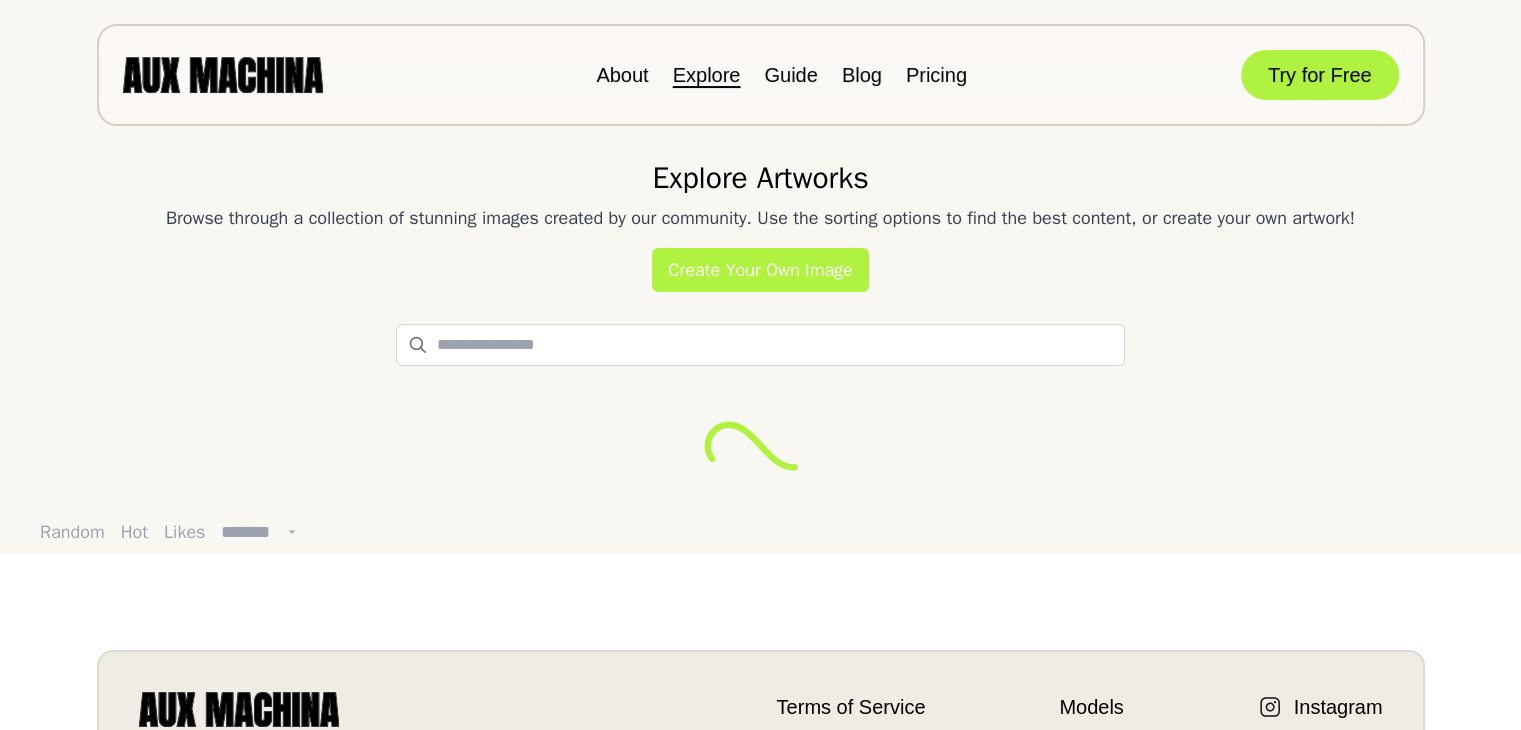 click at bounding box center (223, 74) 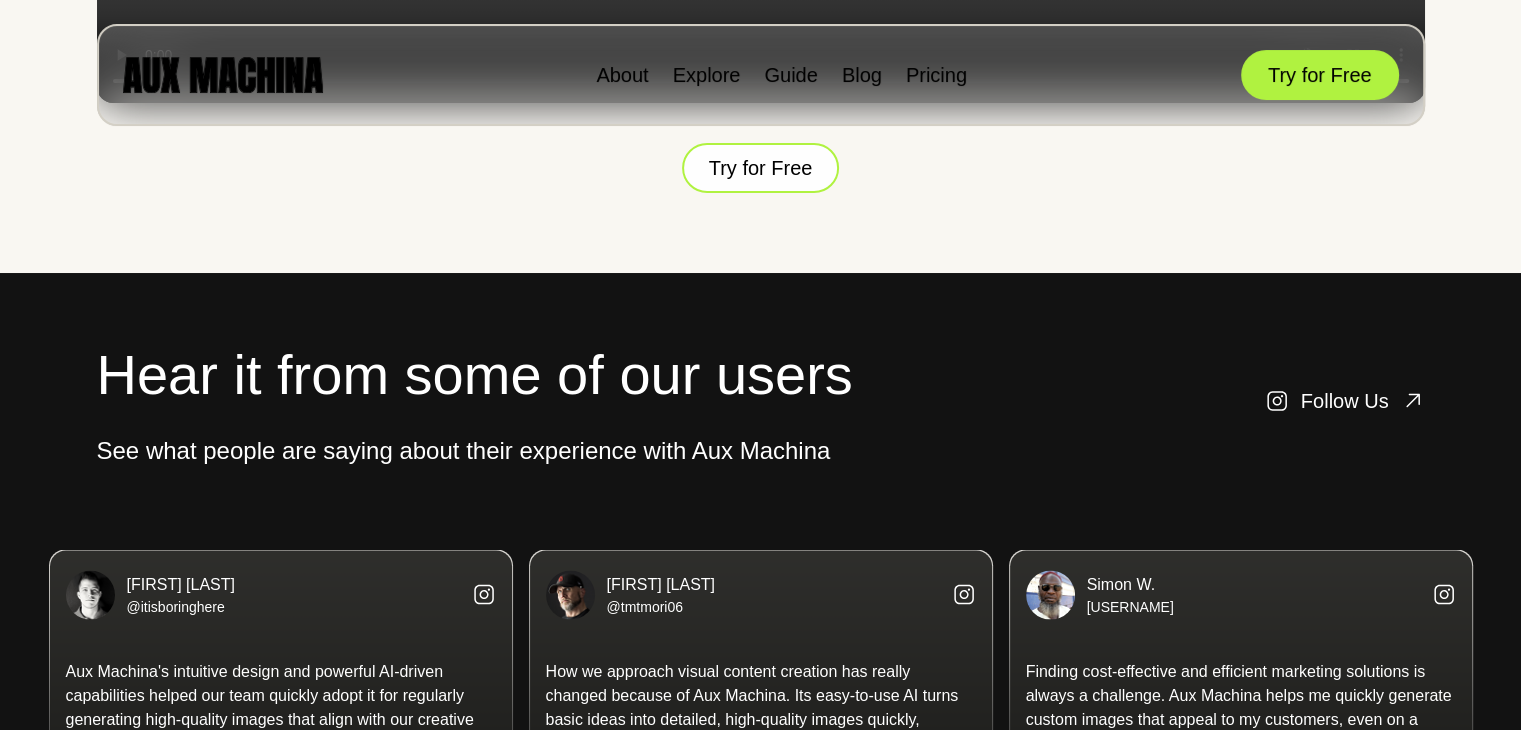 scroll, scrollTop: 3700, scrollLeft: 0, axis: vertical 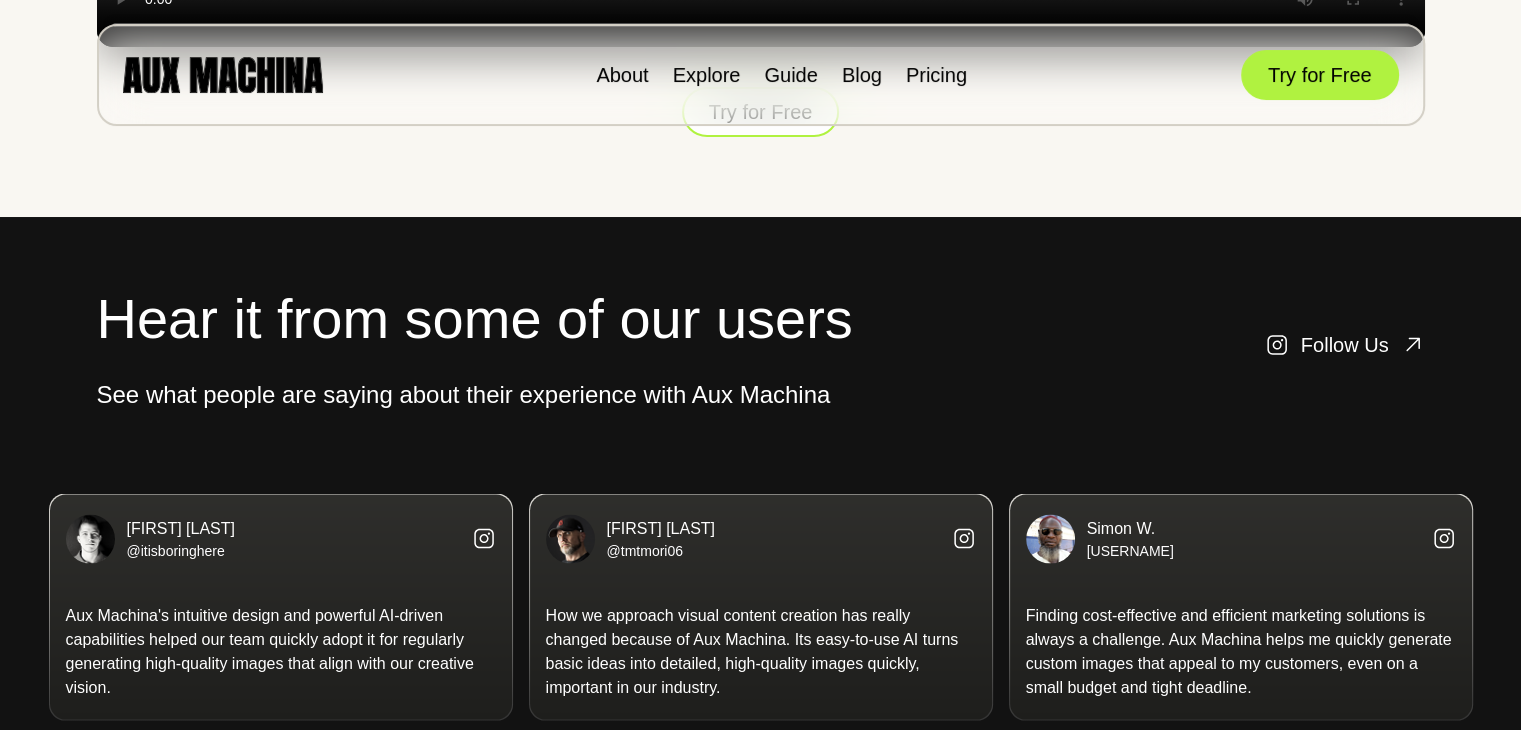click on "Try for Free" at bounding box center (761, 112) 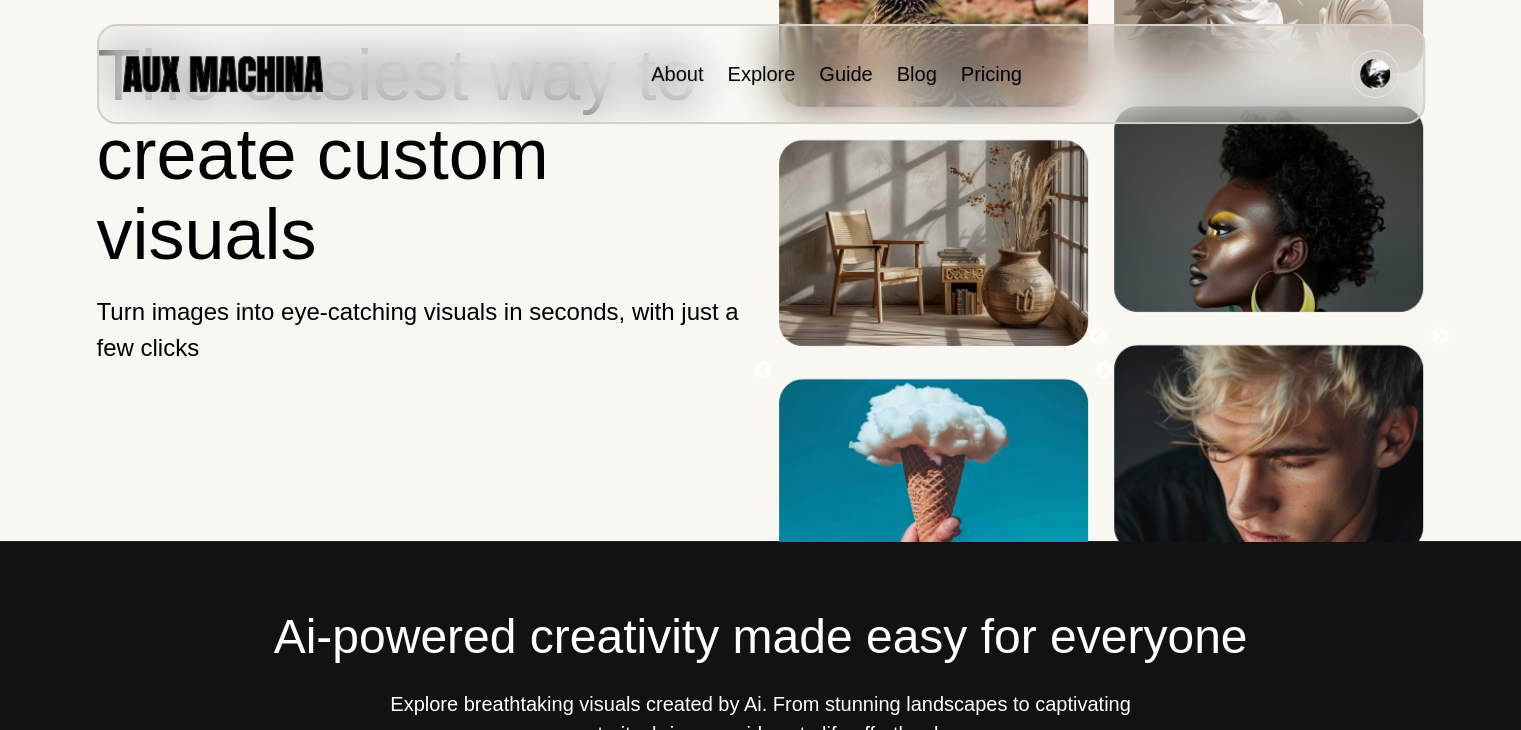 scroll, scrollTop: 0, scrollLeft: 0, axis: both 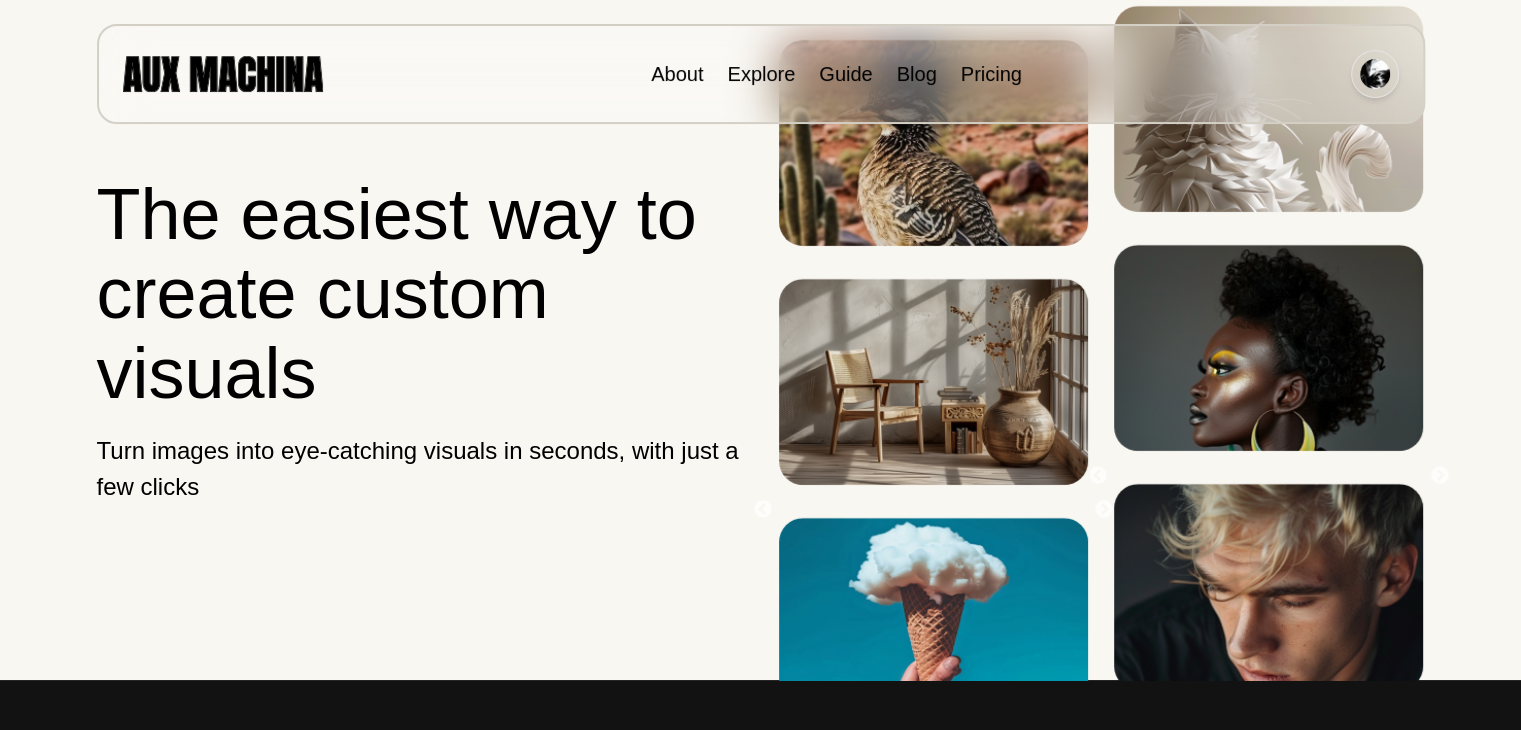 click at bounding box center (1375, 74) 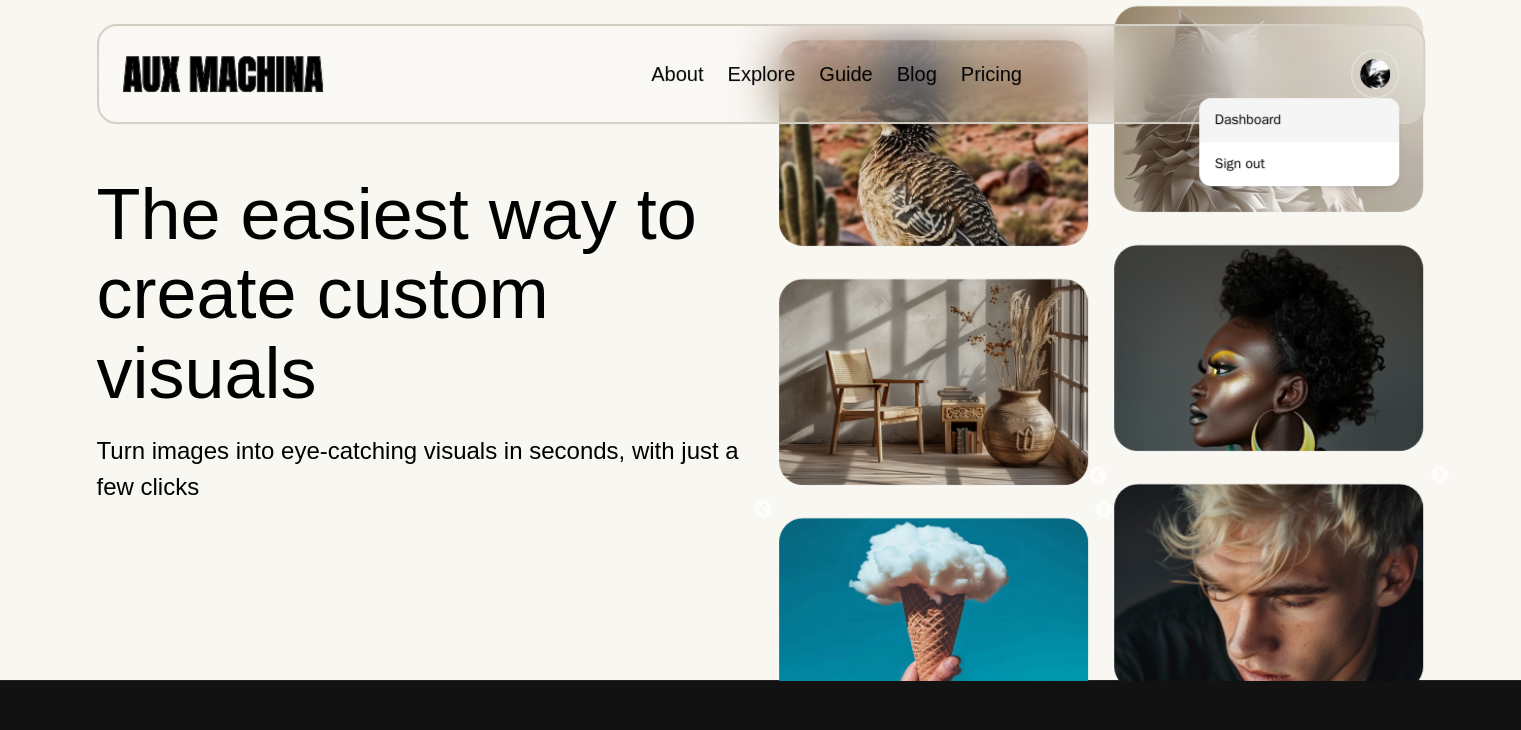 click on "Dashboard" at bounding box center (1299, 120) 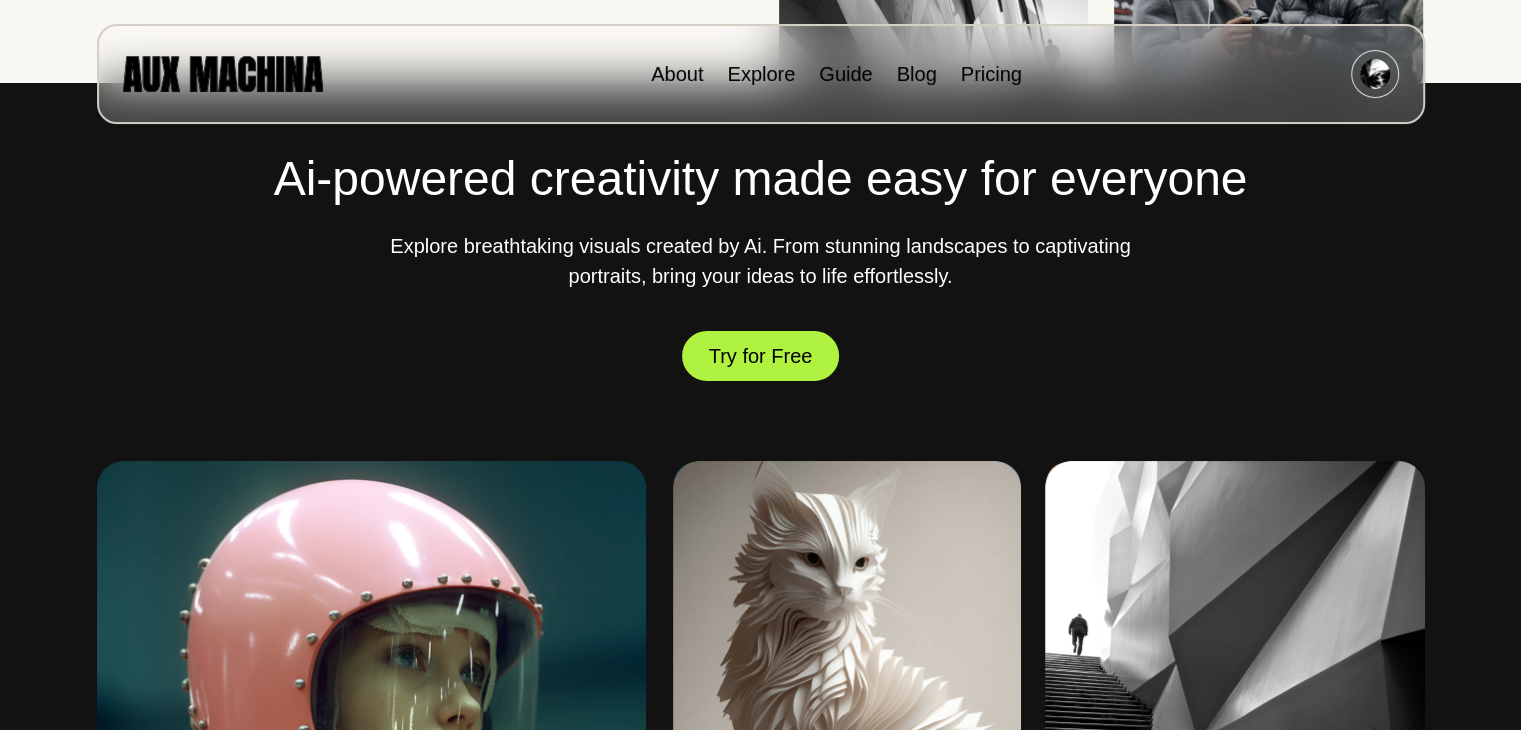 scroll, scrollTop: 700, scrollLeft: 0, axis: vertical 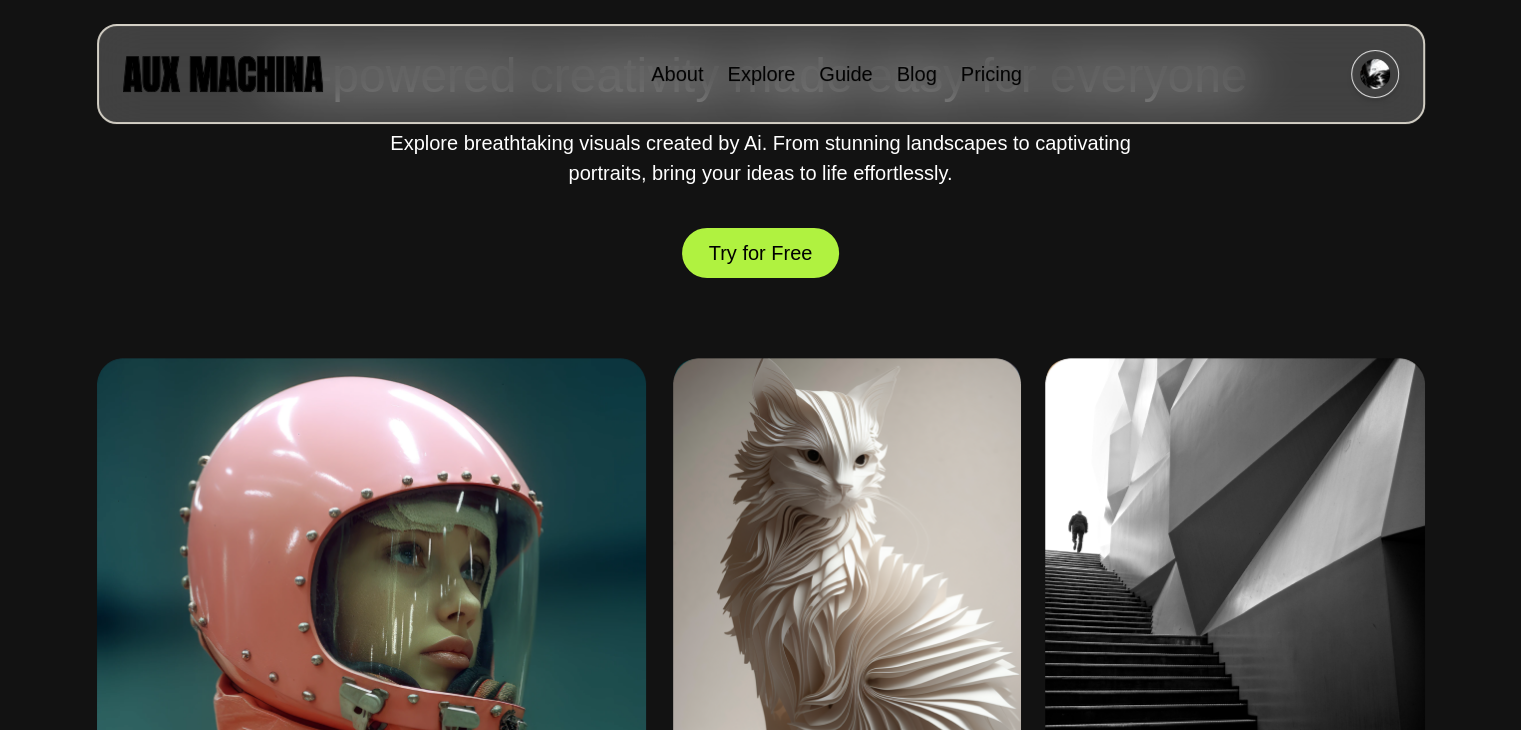 drag, startPoint x: 1394, startPoint y: 70, endPoint x: 1382, endPoint y: 69, distance: 12.0415945 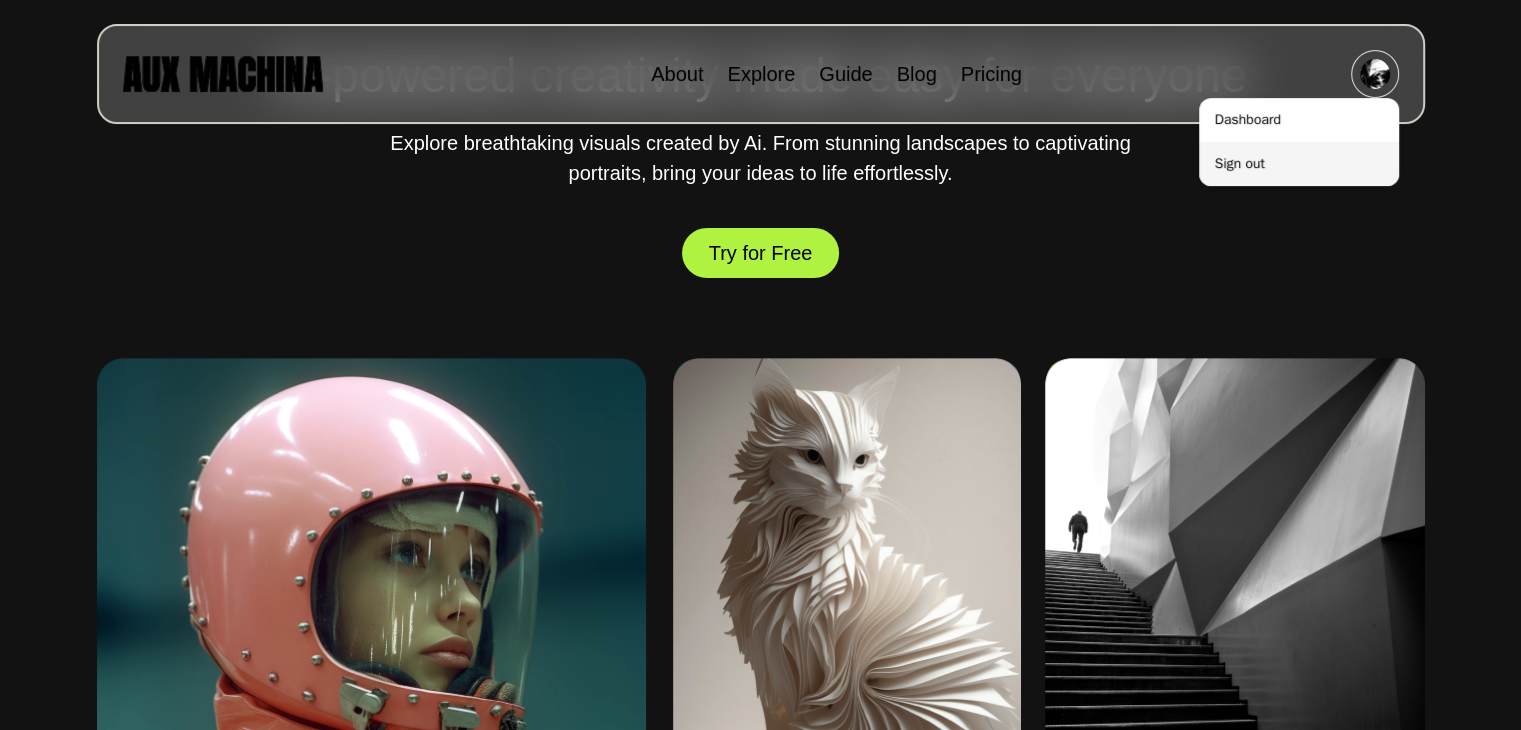 click on "Sign out" at bounding box center [1299, 164] 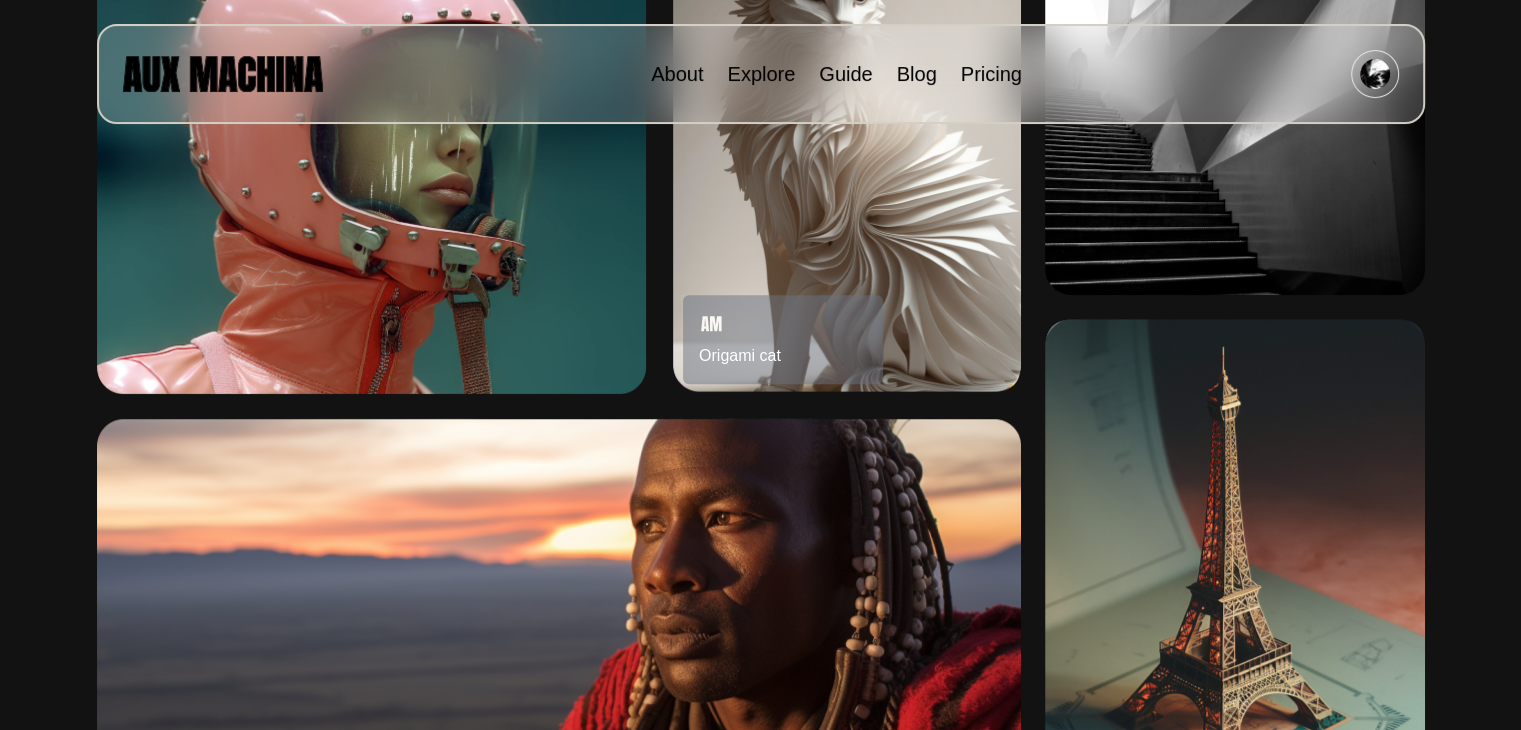 scroll, scrollTop: 1200, scrollLeft: 0, axis: vertical 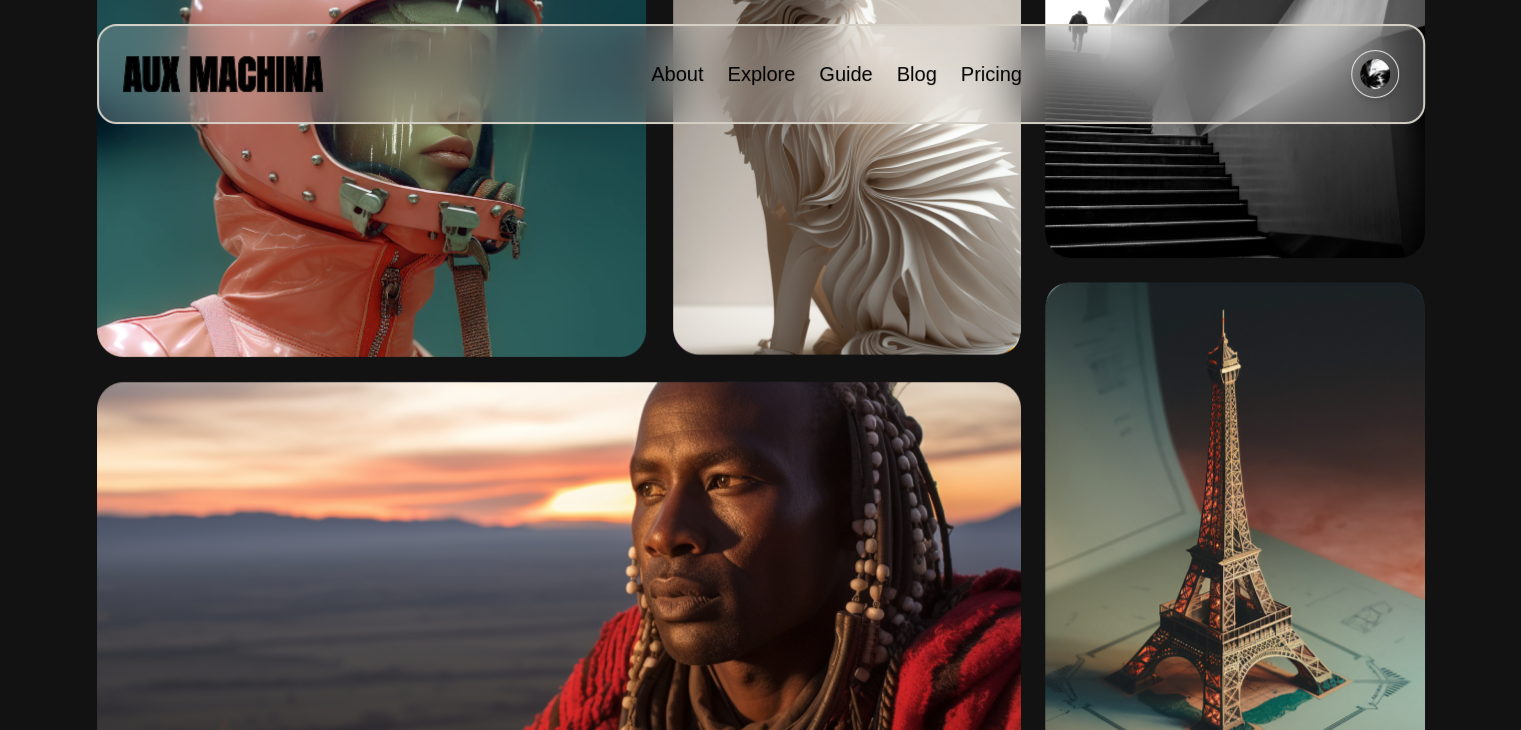 drag, startPoint x: 1394, startPoint y: 83, endPoint x: 1382, endPoint y: 77, distance: 13.416408 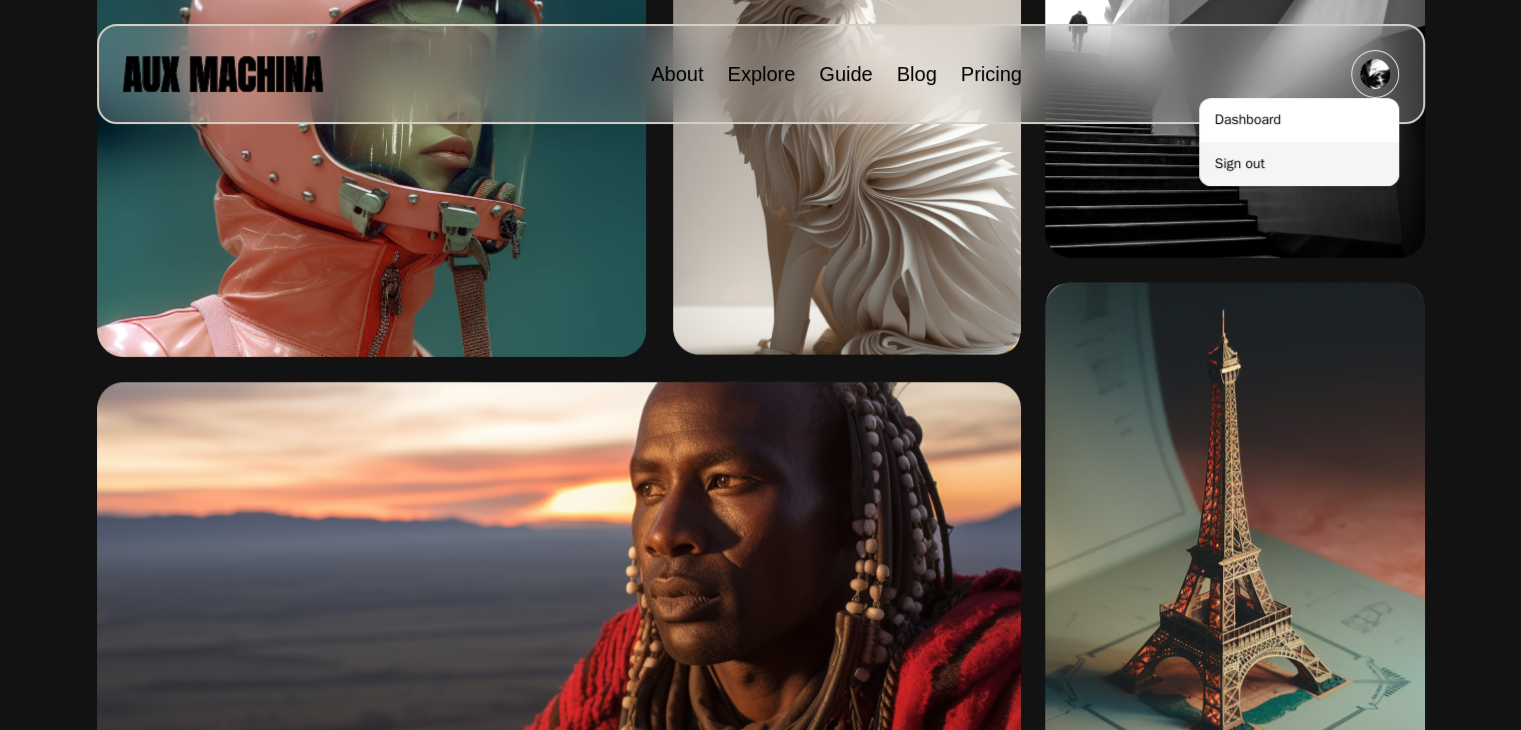 click on "Sign out" at bounding box center (1299, 164) 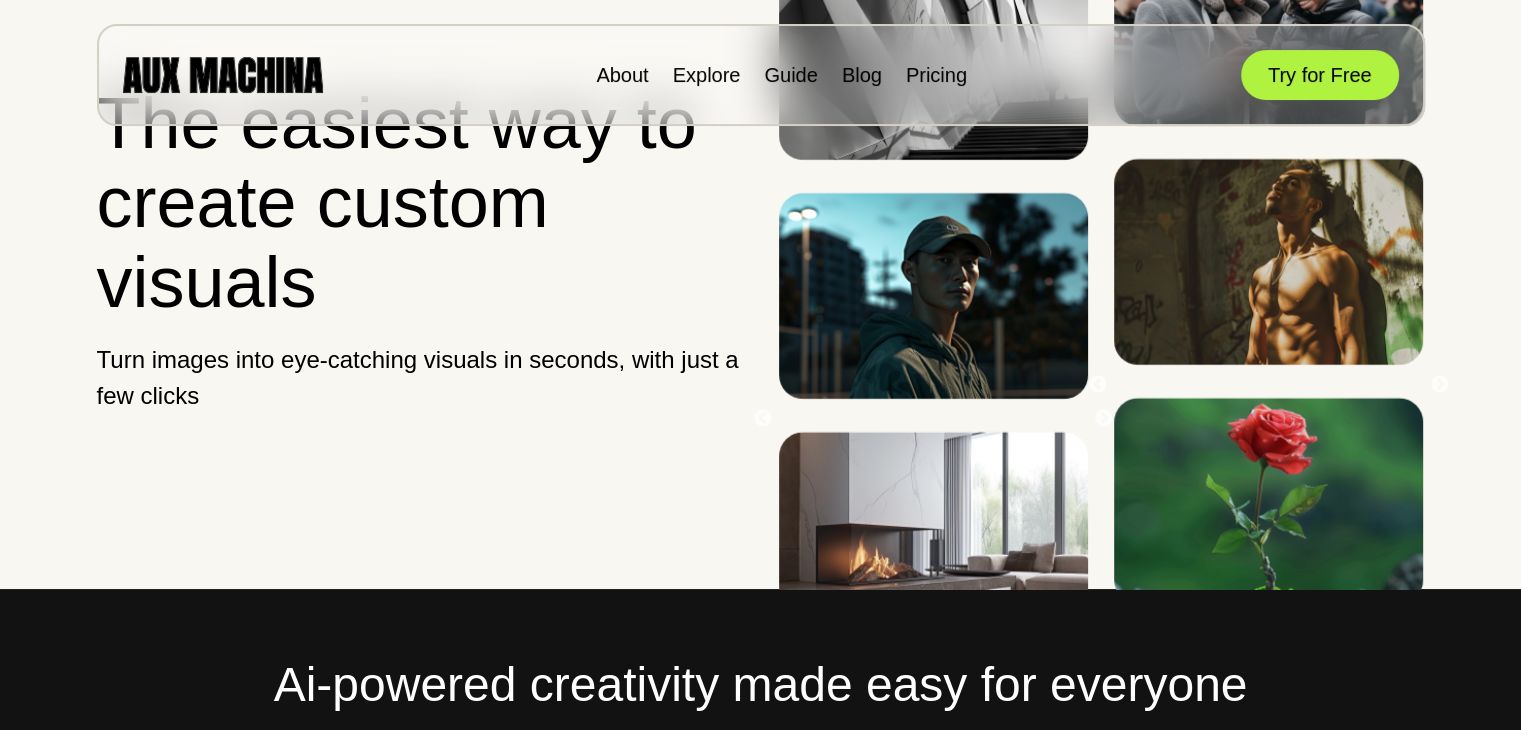 scroll, scrollTop: 0, scrollLeft: 0, axis: both 